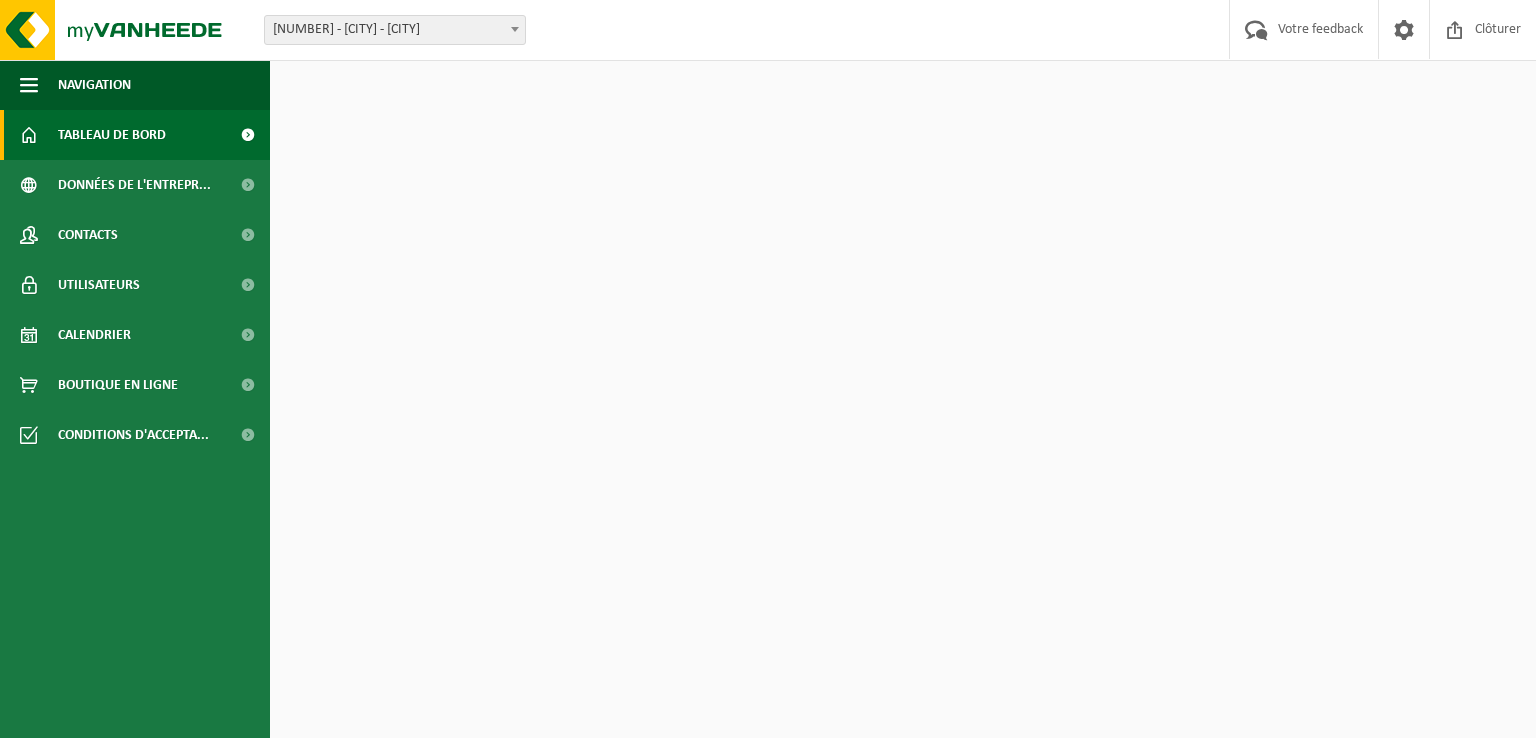 scroll, scrollTop: 0, scrollLeft: 0, axis: both 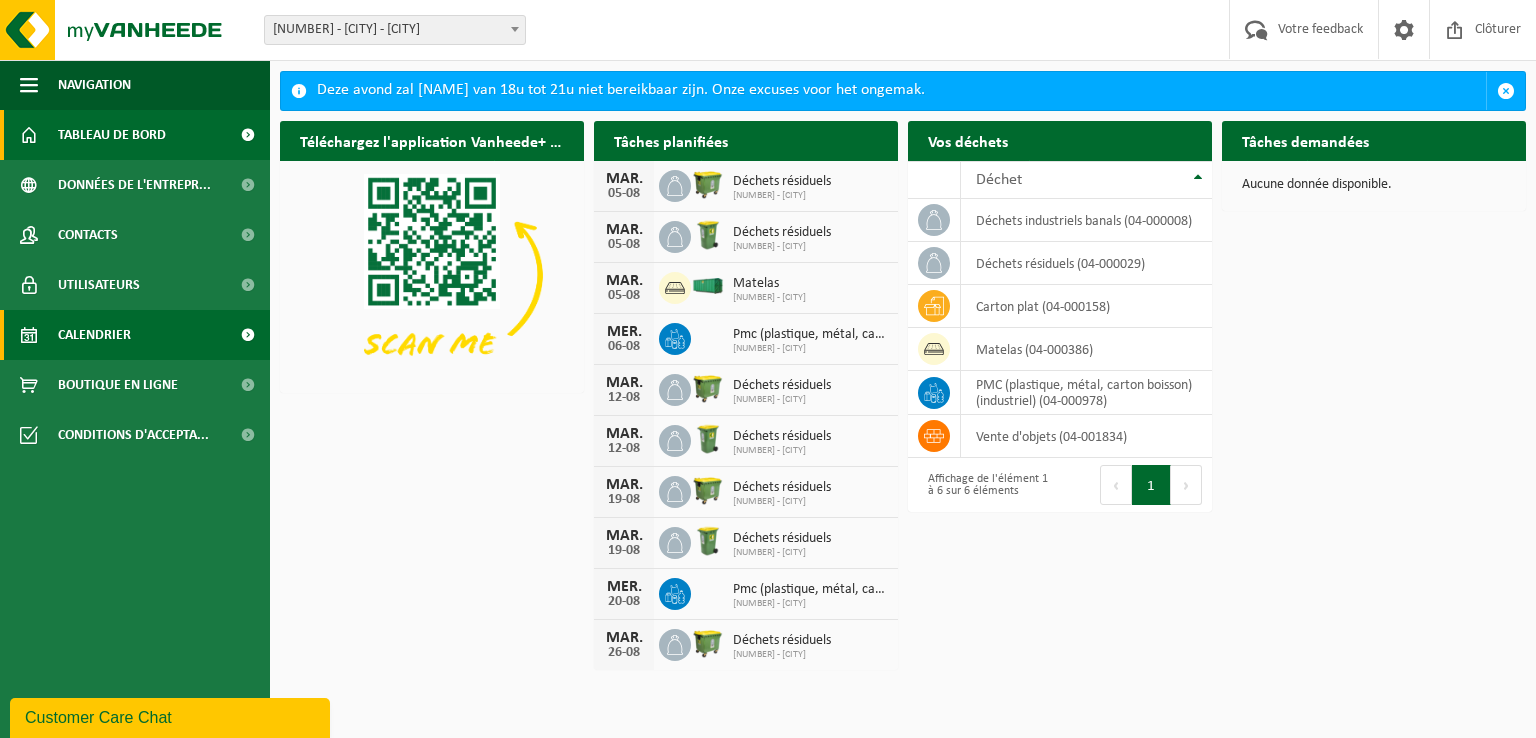 click on "Calendrier" at bounding box center (94, 335) 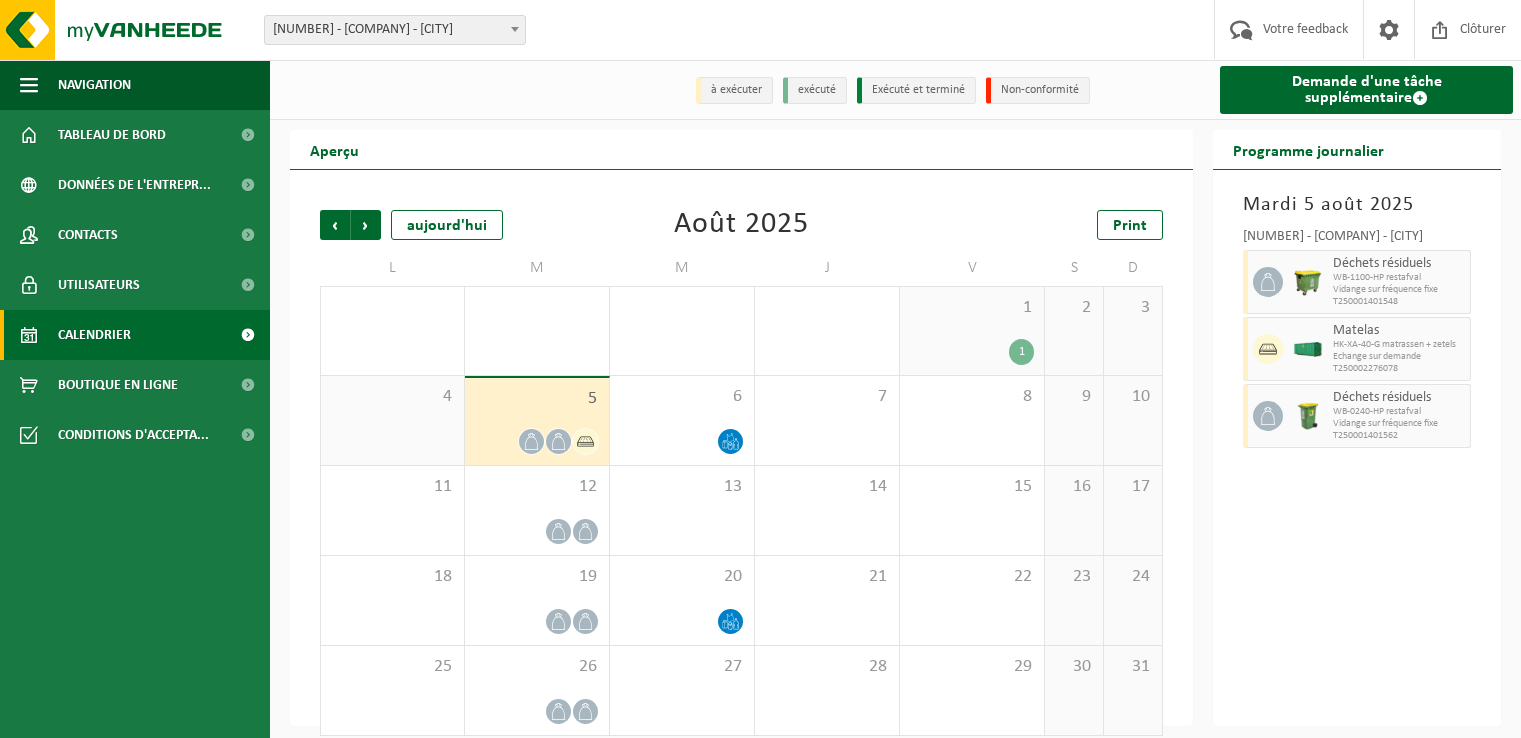 scroll, scrollTop: 0, scrollLeft: 0, axis: both 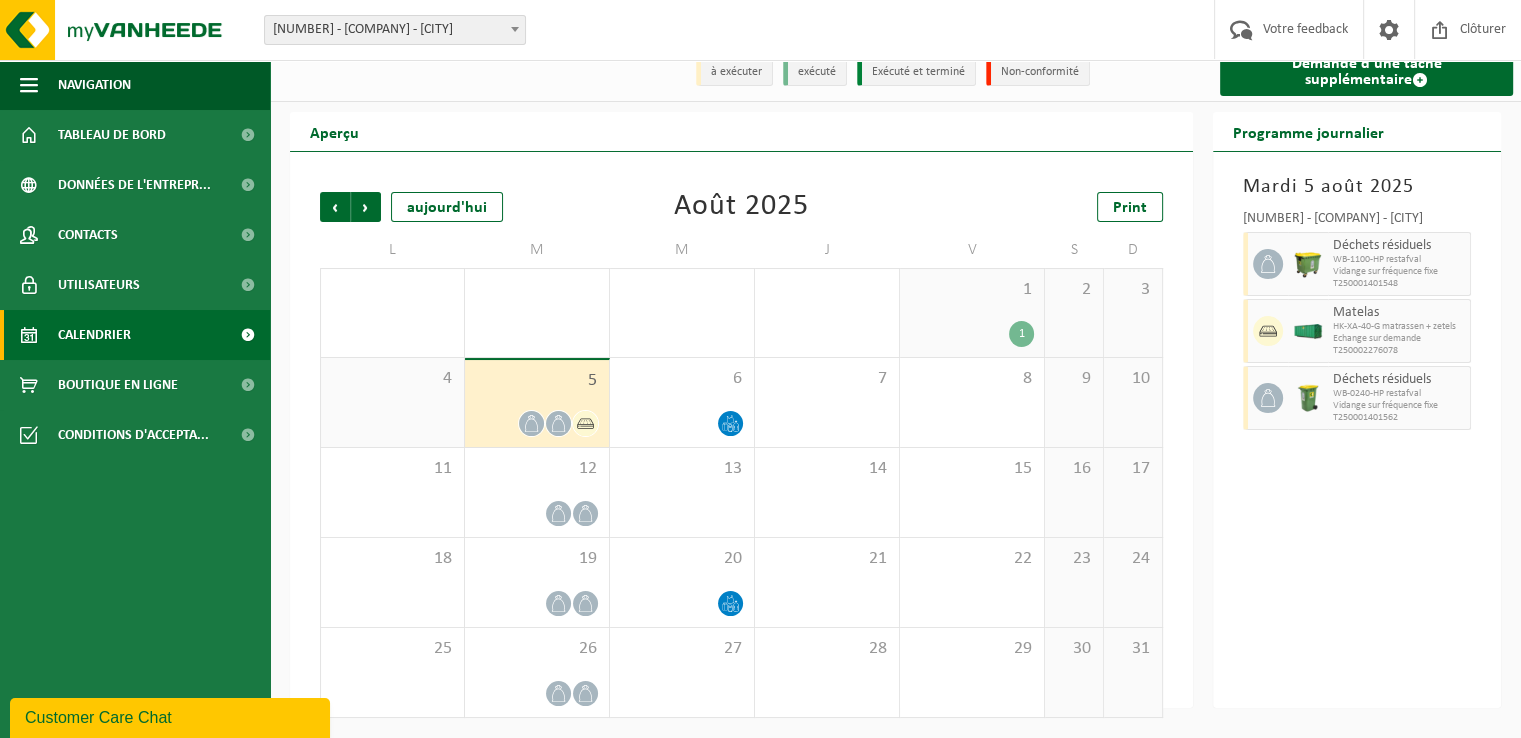 click on "Précédent Suivant aujourd'hui Août 2025 Print" at bounding box center [741, 207] 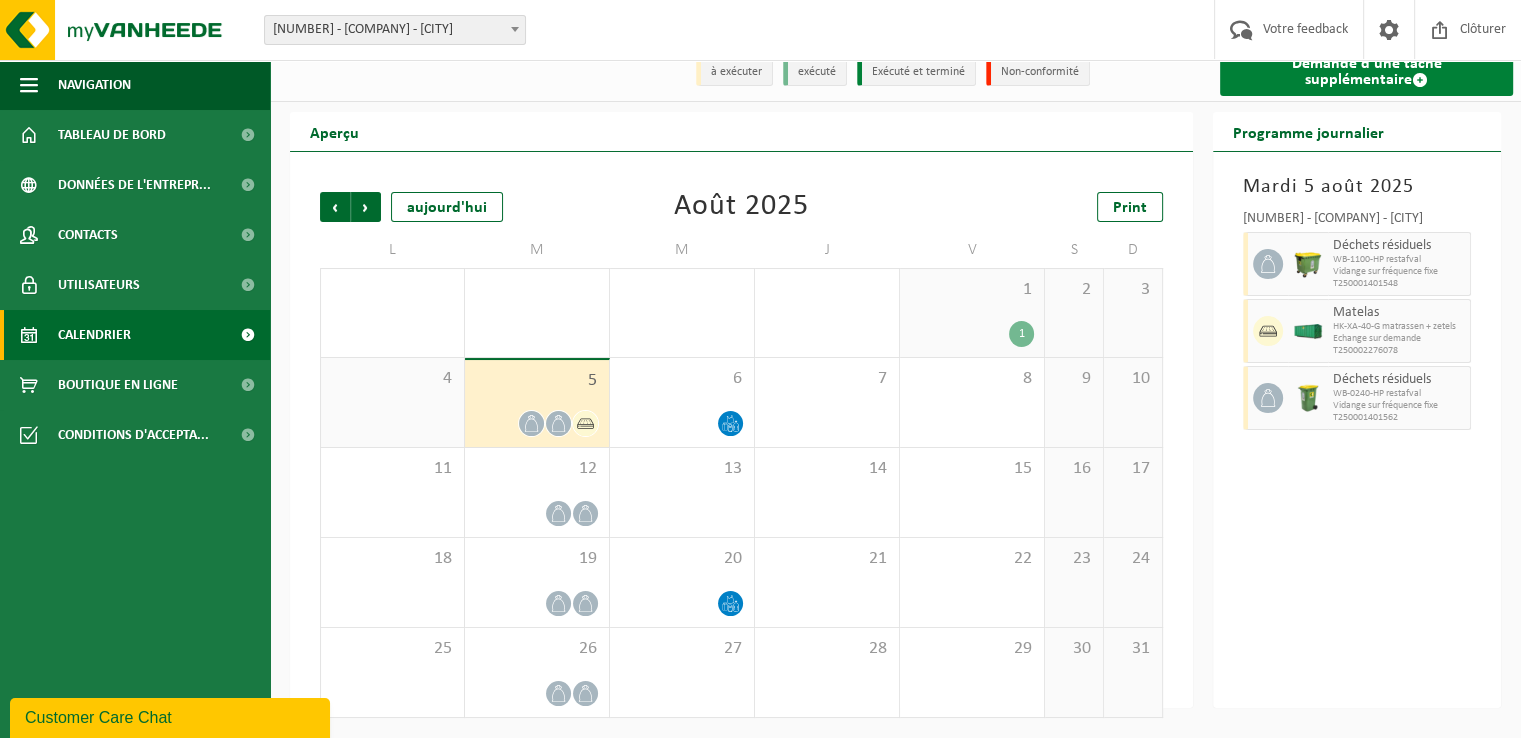 click on "Demande d'une tâche supplémentaire" at bounding box center (1366, 72) 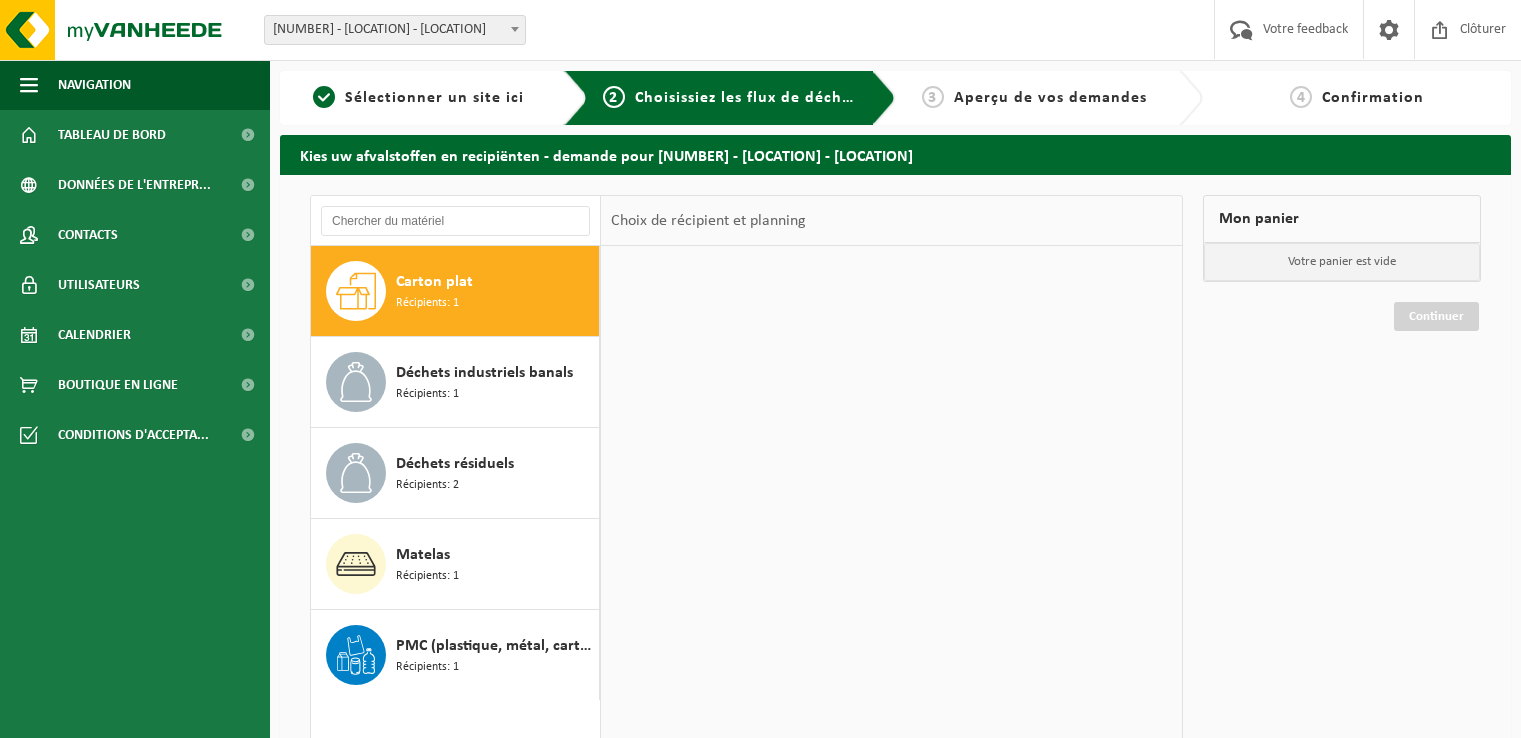 scroll, scrollTop: 0, scrollLeft: 0, axis: both 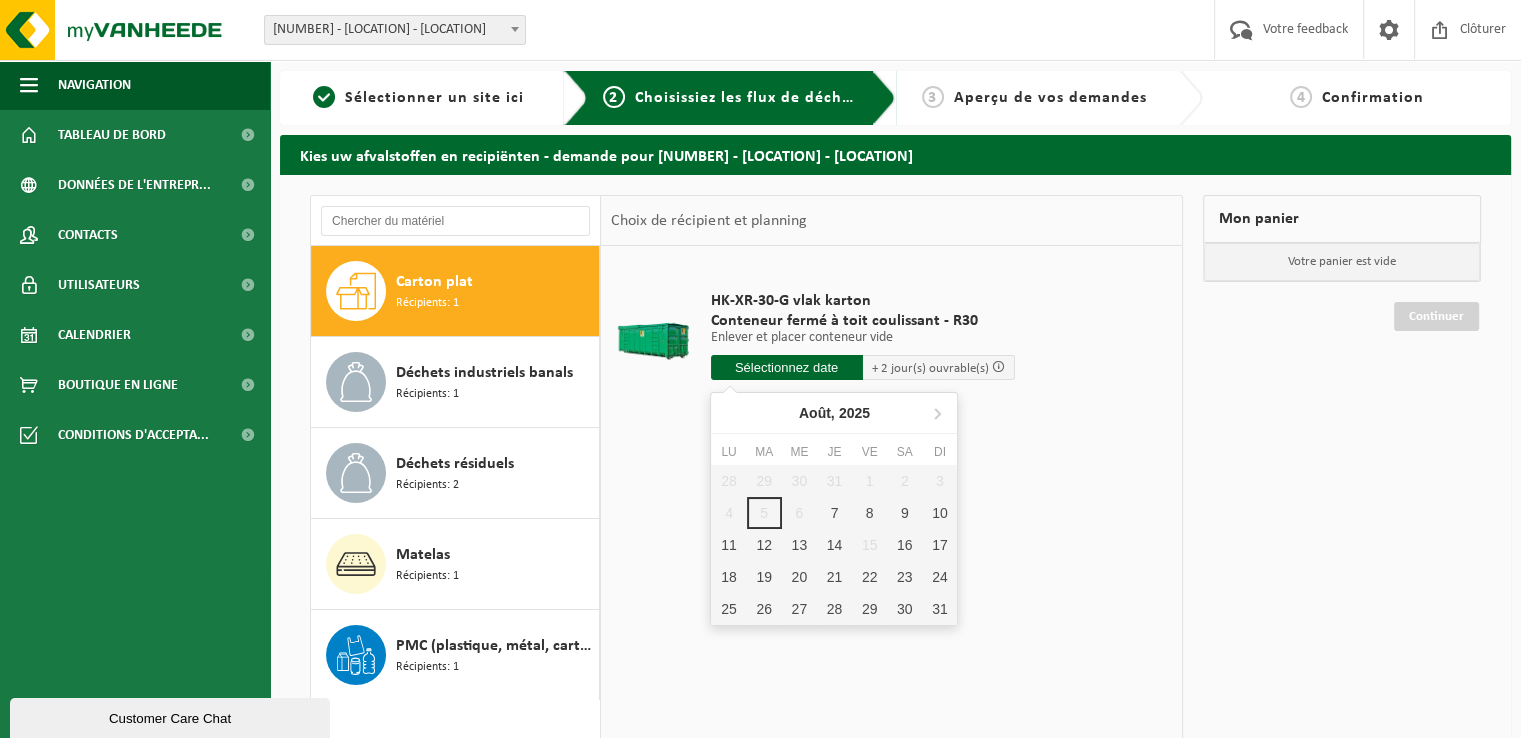 click at bounding box center (787, 367) 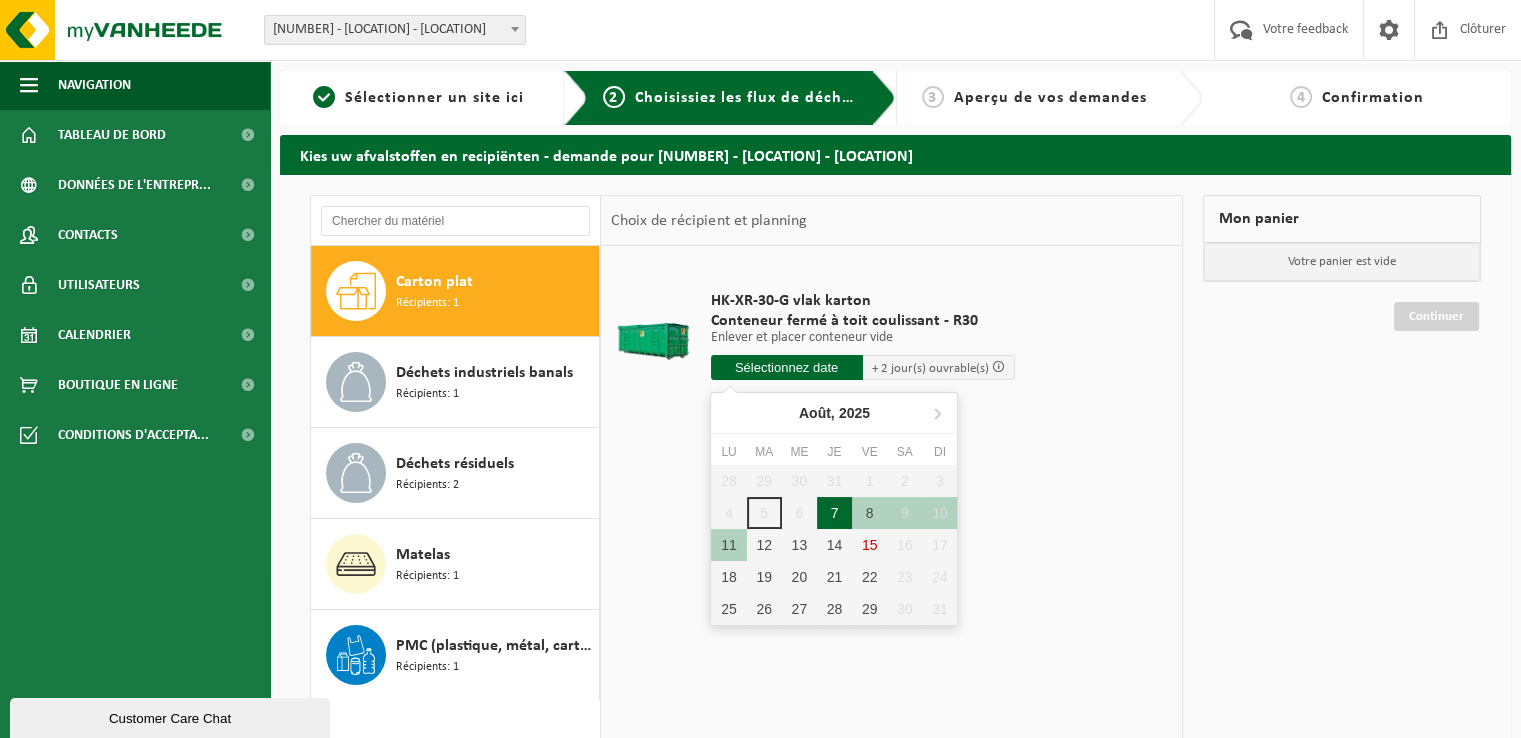 click on "7" at bounding box center (834, 513) 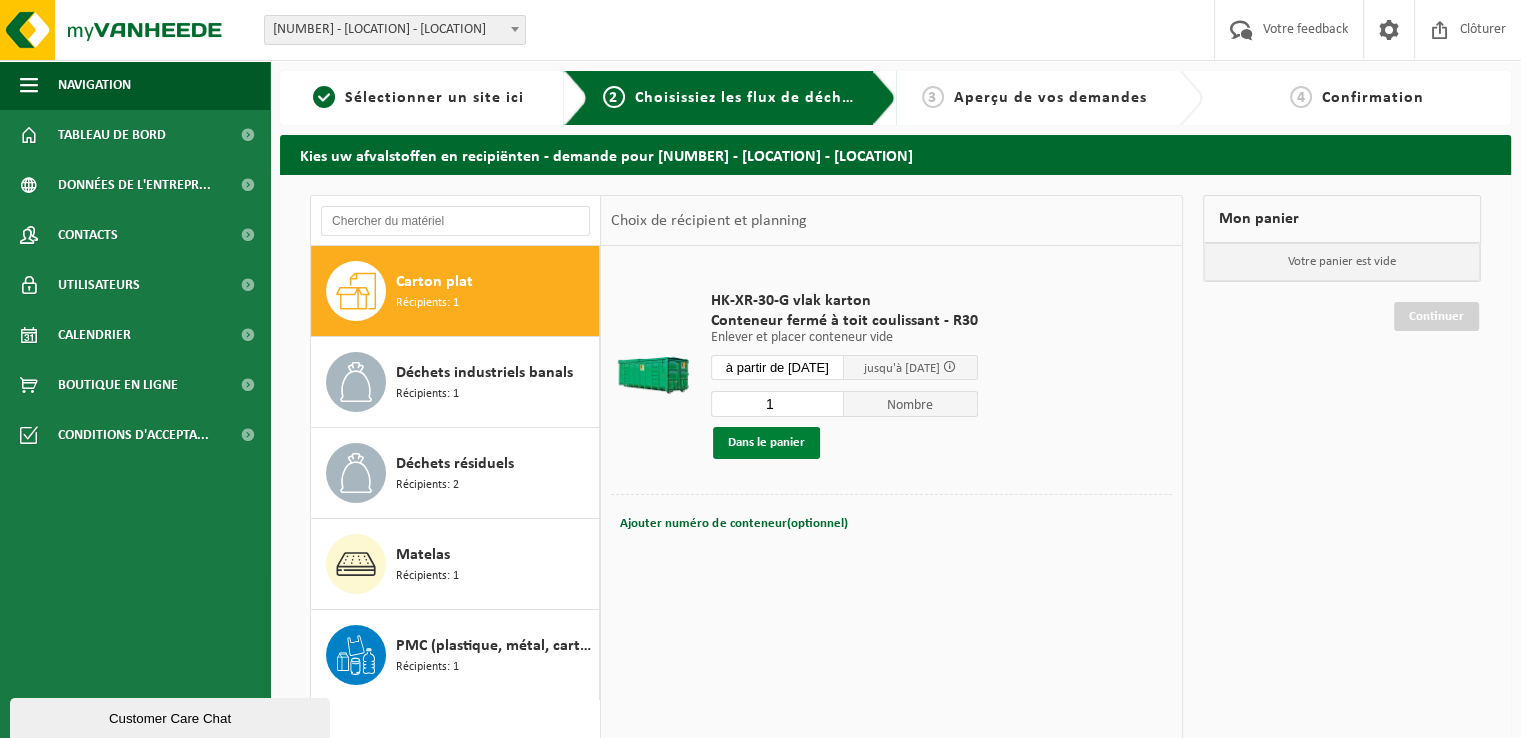 click on "Dans le panier" at bounding box center [766, 443] 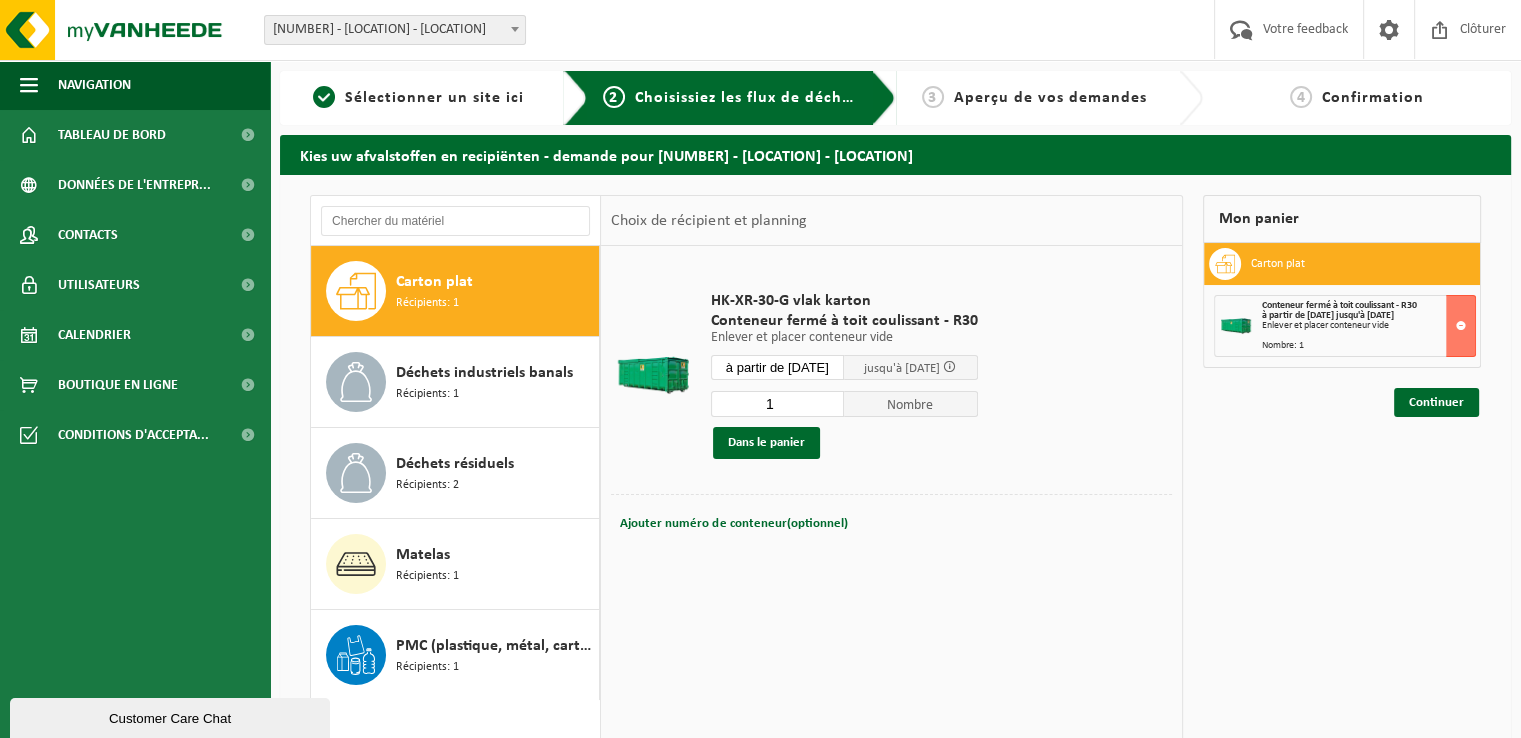 click on "à partir de 2025-08-07" at bounding box center (778, 367) 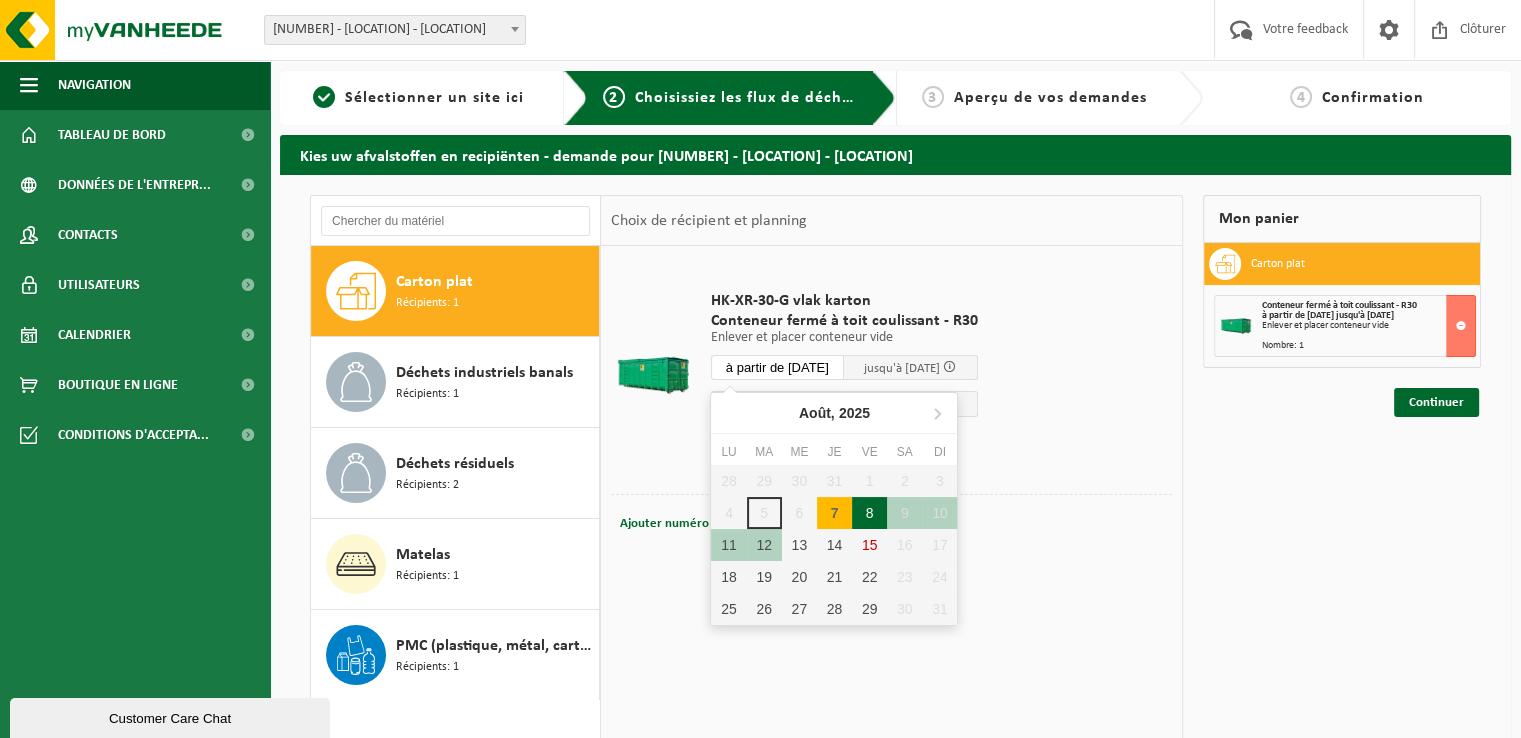 click on "8" at bounding box center [869, 513] 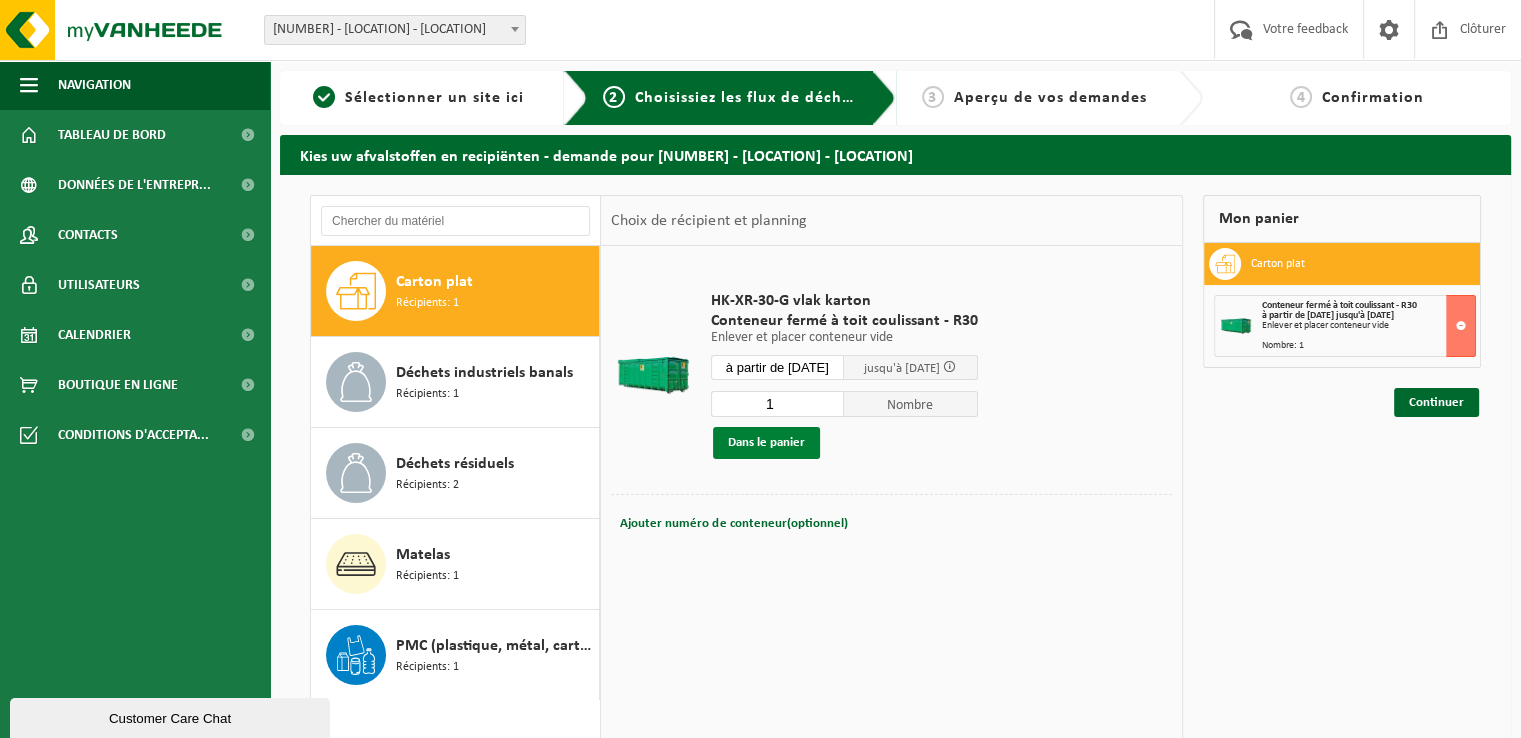 click on "Dans le panier" at bounding box center (766, 443) 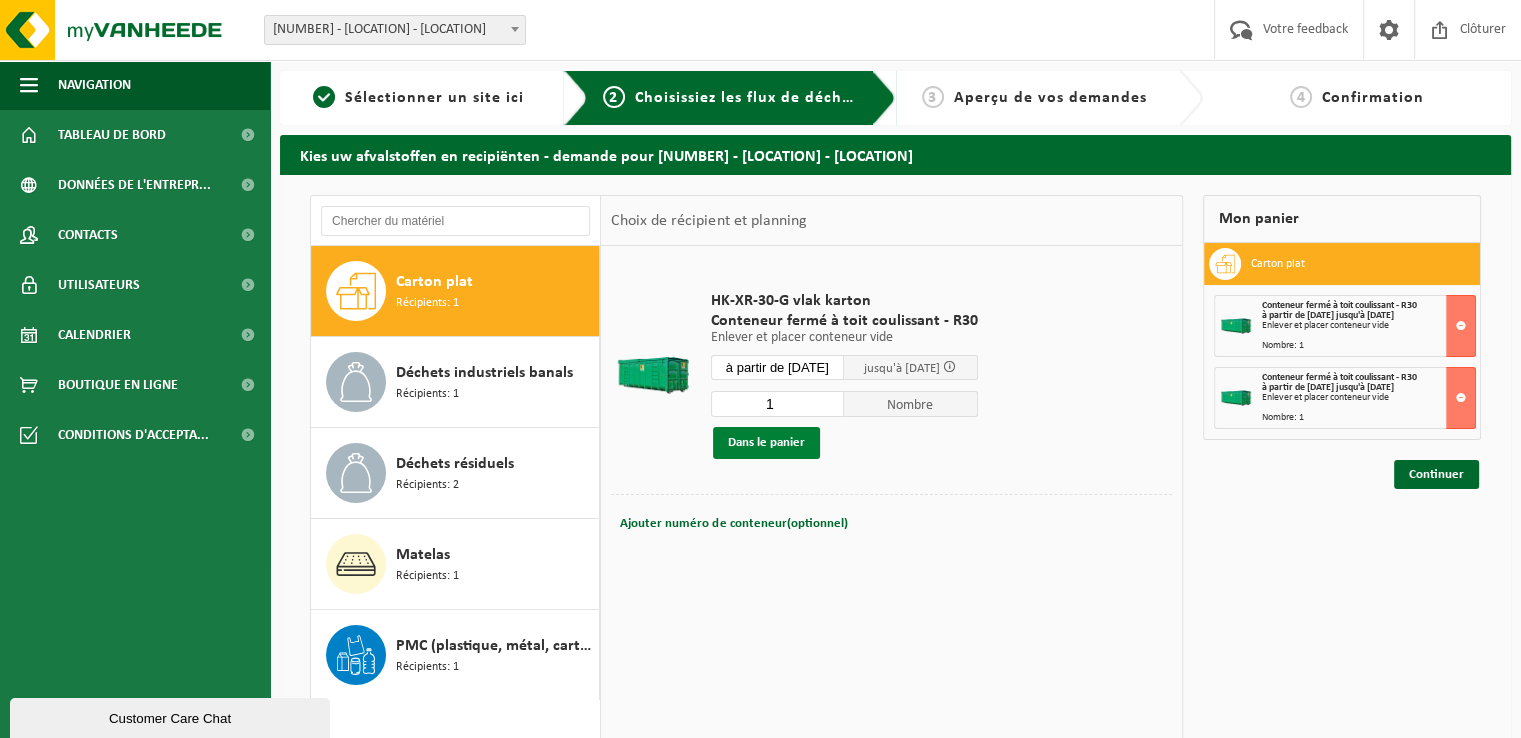 click on "Dans le panier" at bounding box center (766, 443) 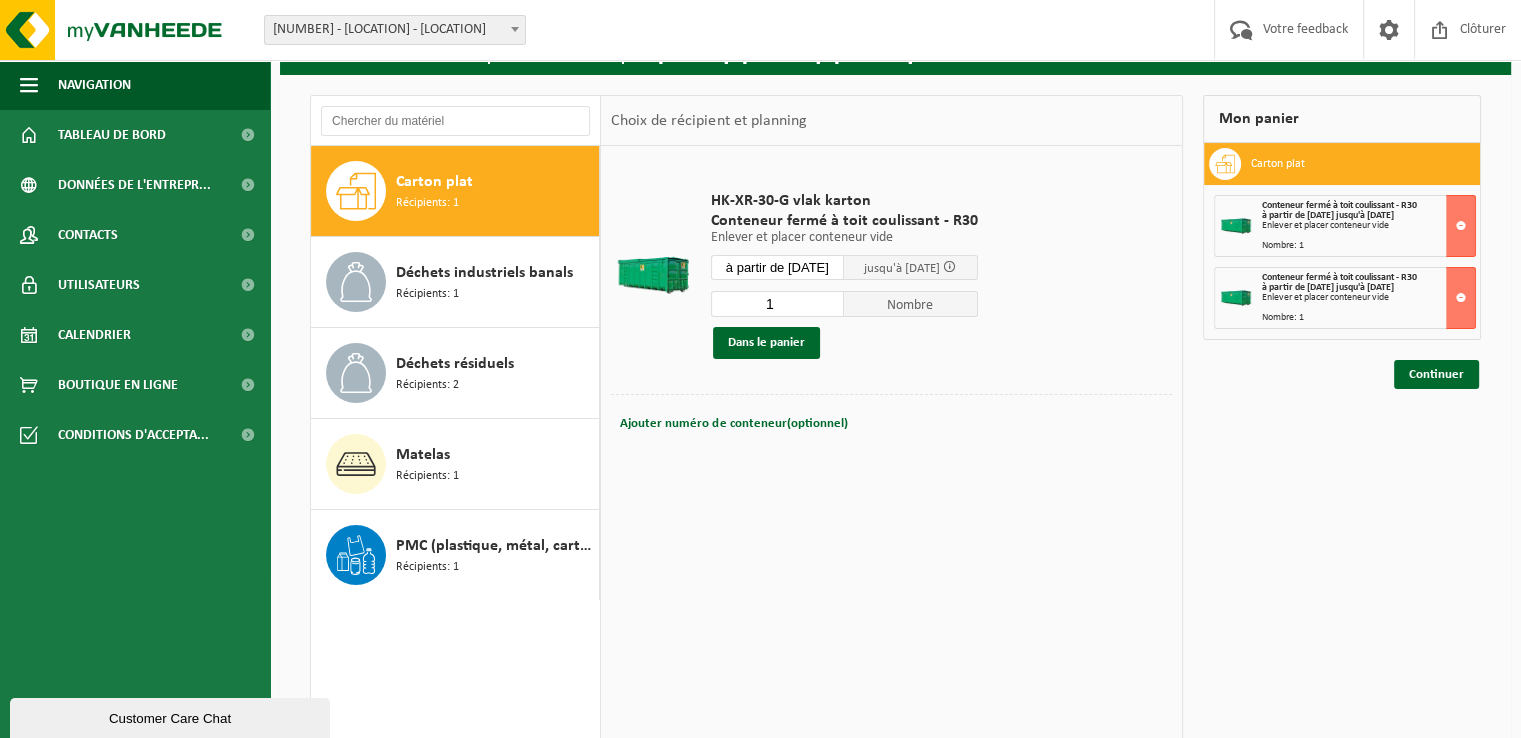 scroll, scrollTop: 0, scrollLeft: 0, axis: both 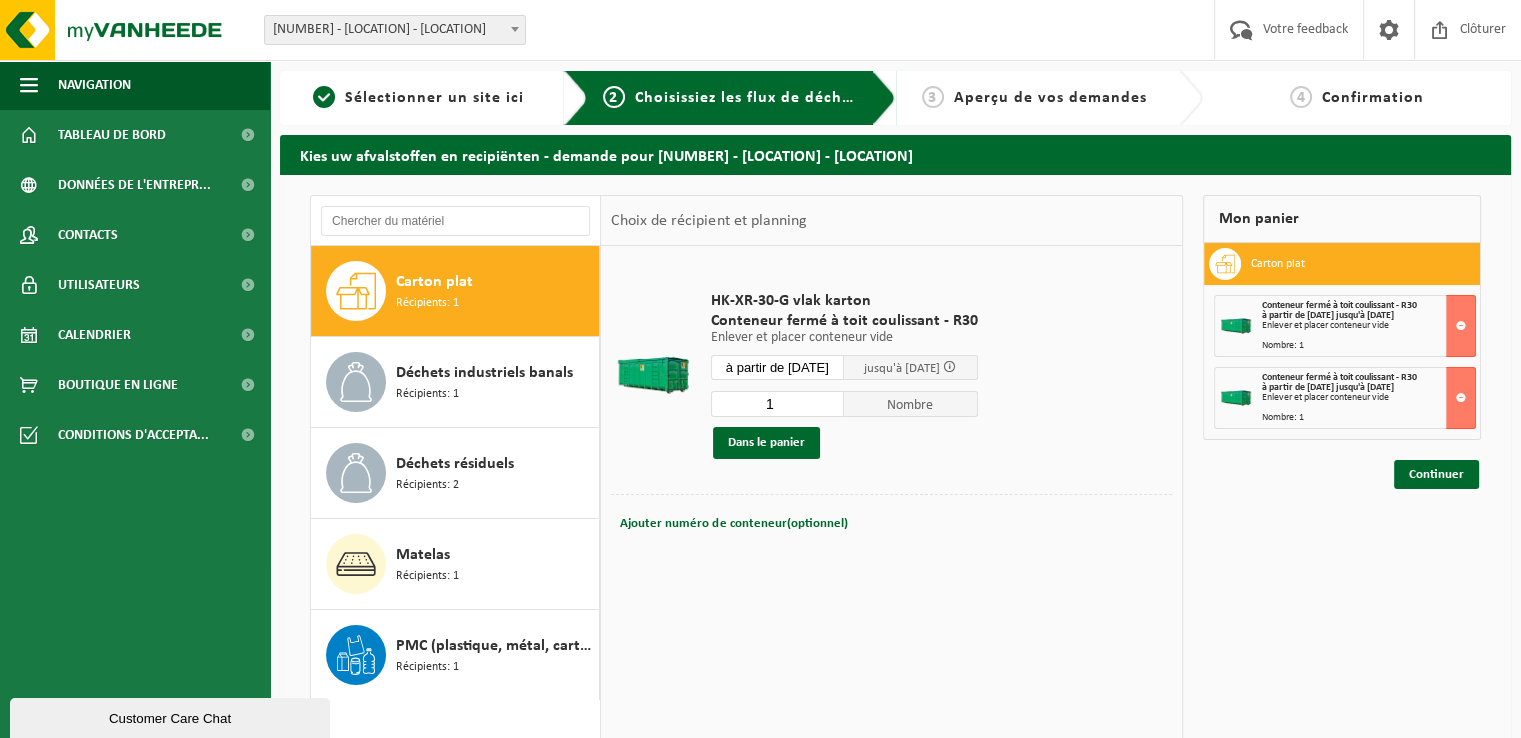 click on "à partir de 2025-08-08" at bounding box center [778, 367] 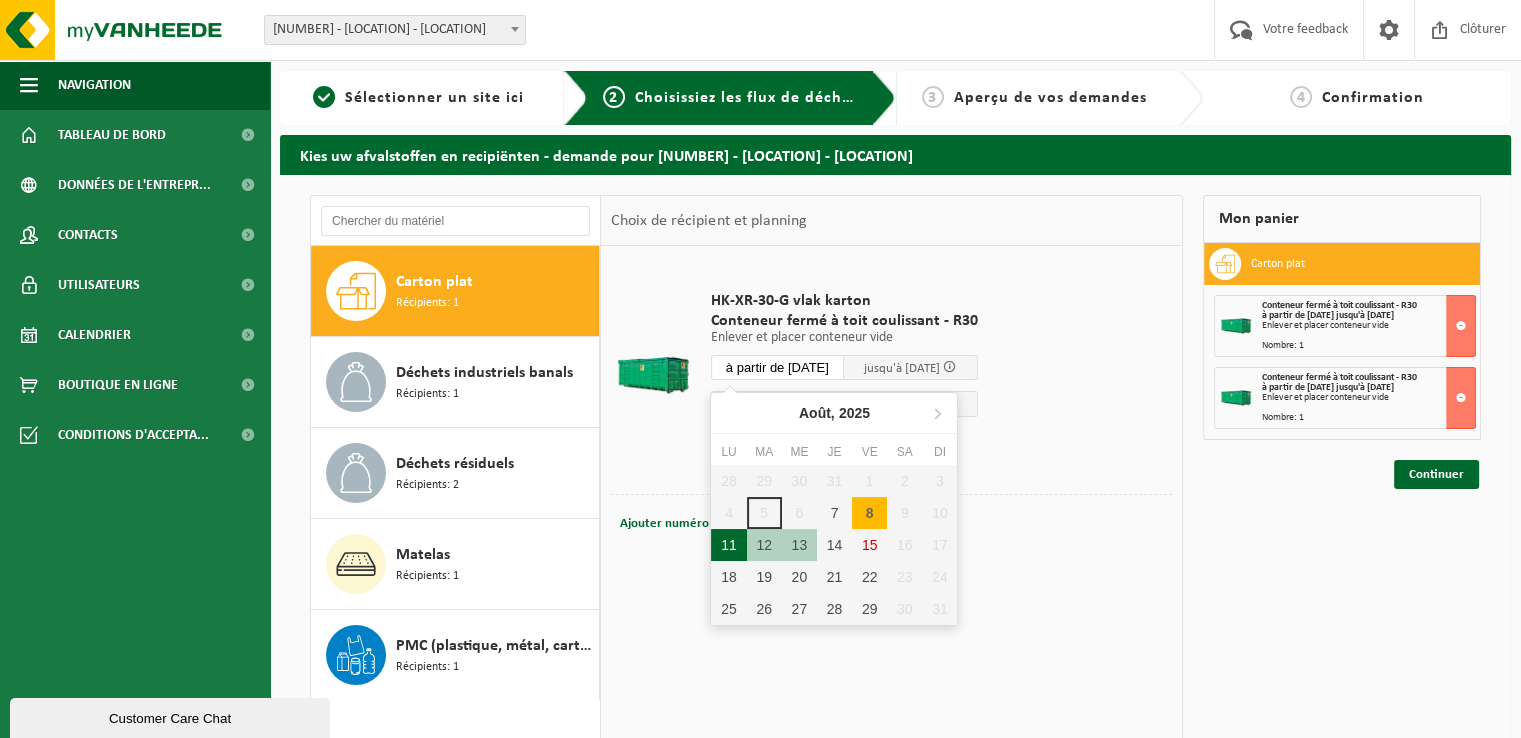 click on "11" at bounding box center (728, 545) 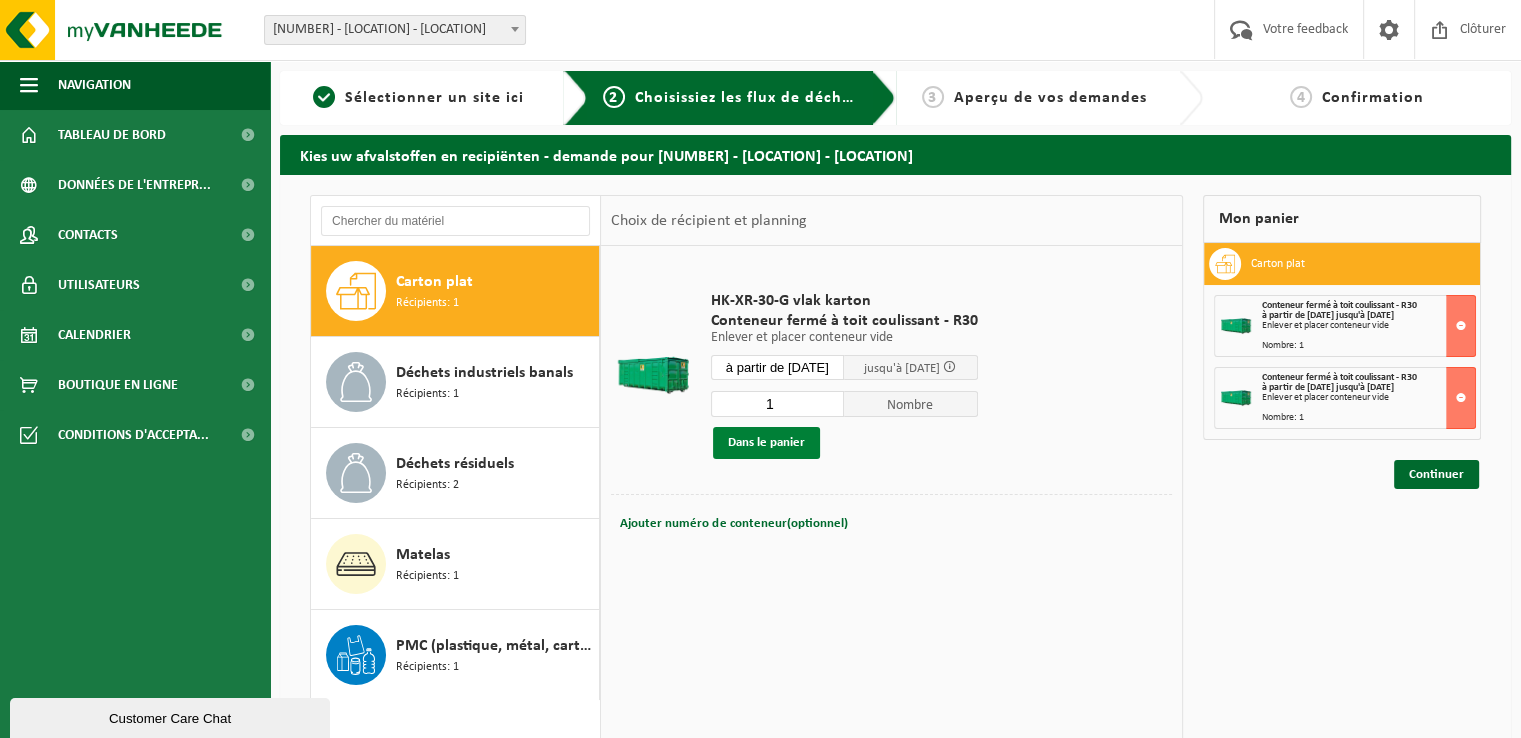 click on "Dans le panier" at bounding box center (766, 443) 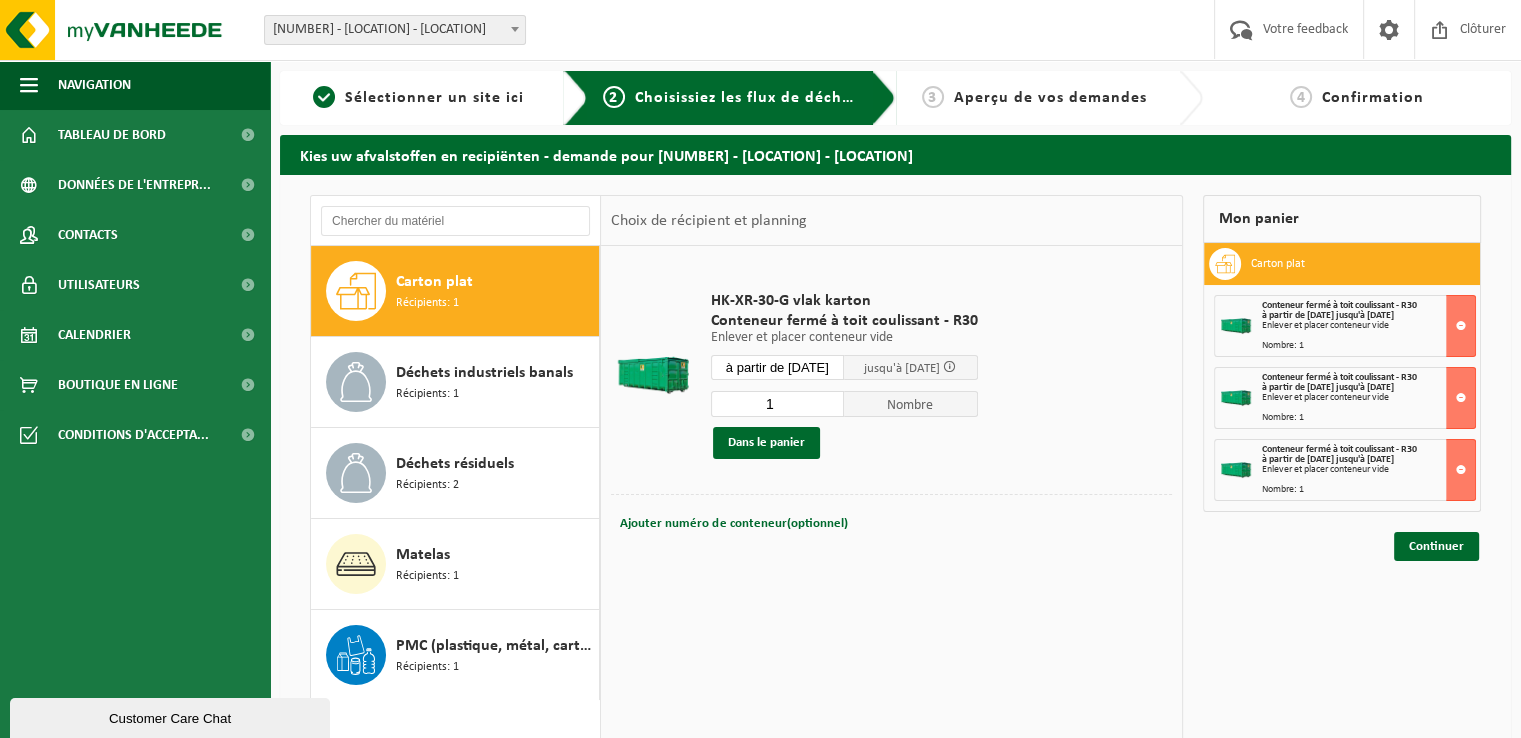 click on "à partir de 2025-08-11" at bounding box center (778, 367) 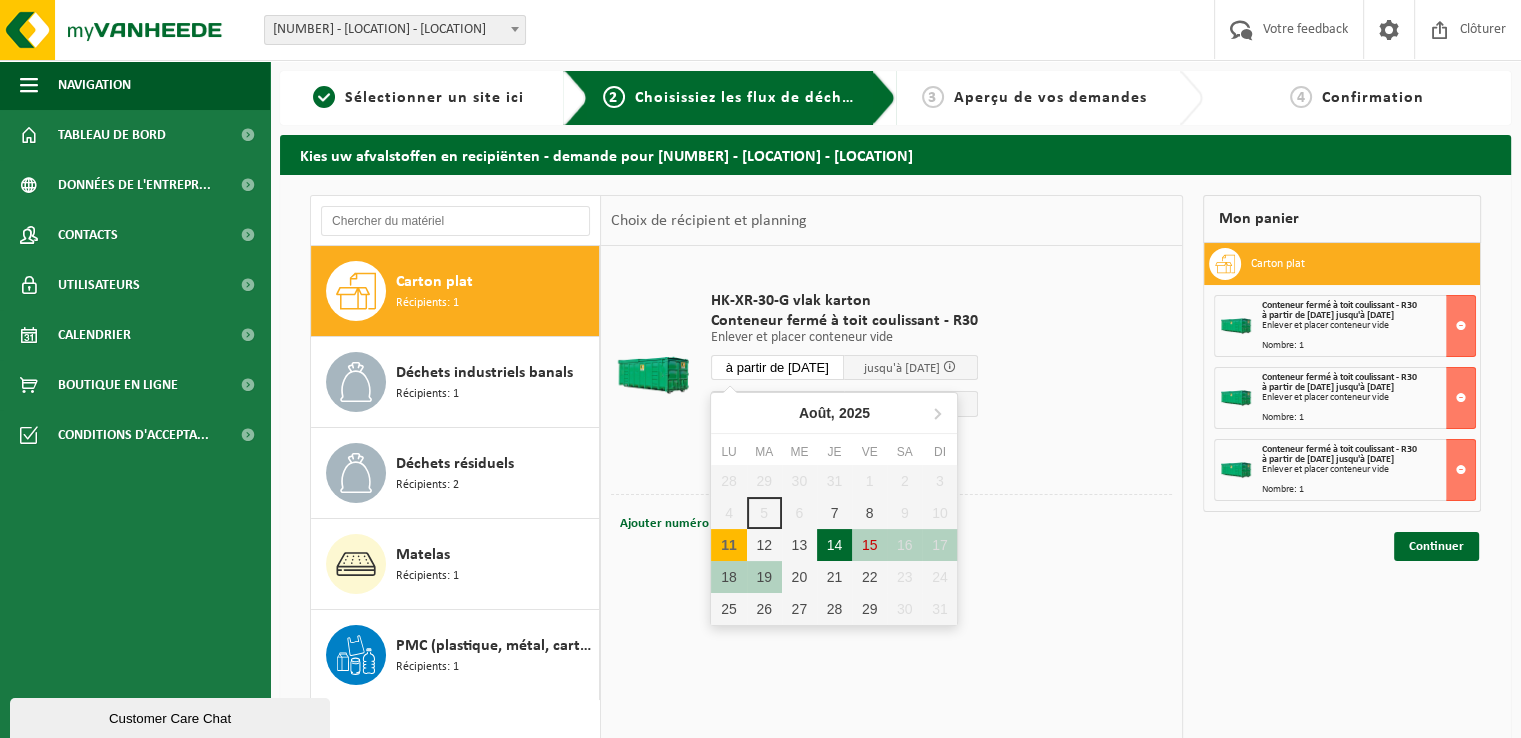 click on "14" at bounding box center (834, 545) 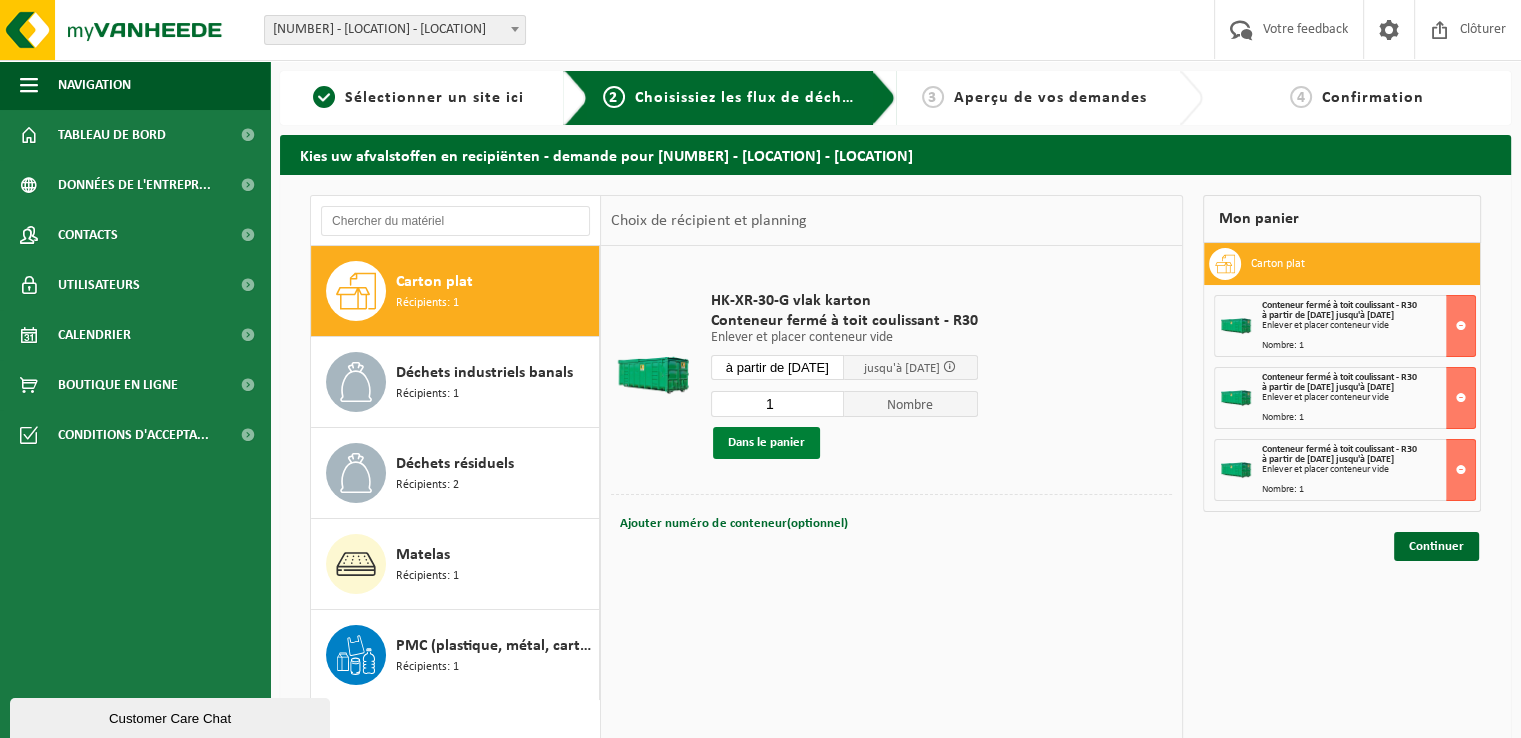 click on "Dans le panier" at bounding box center (766, 443) 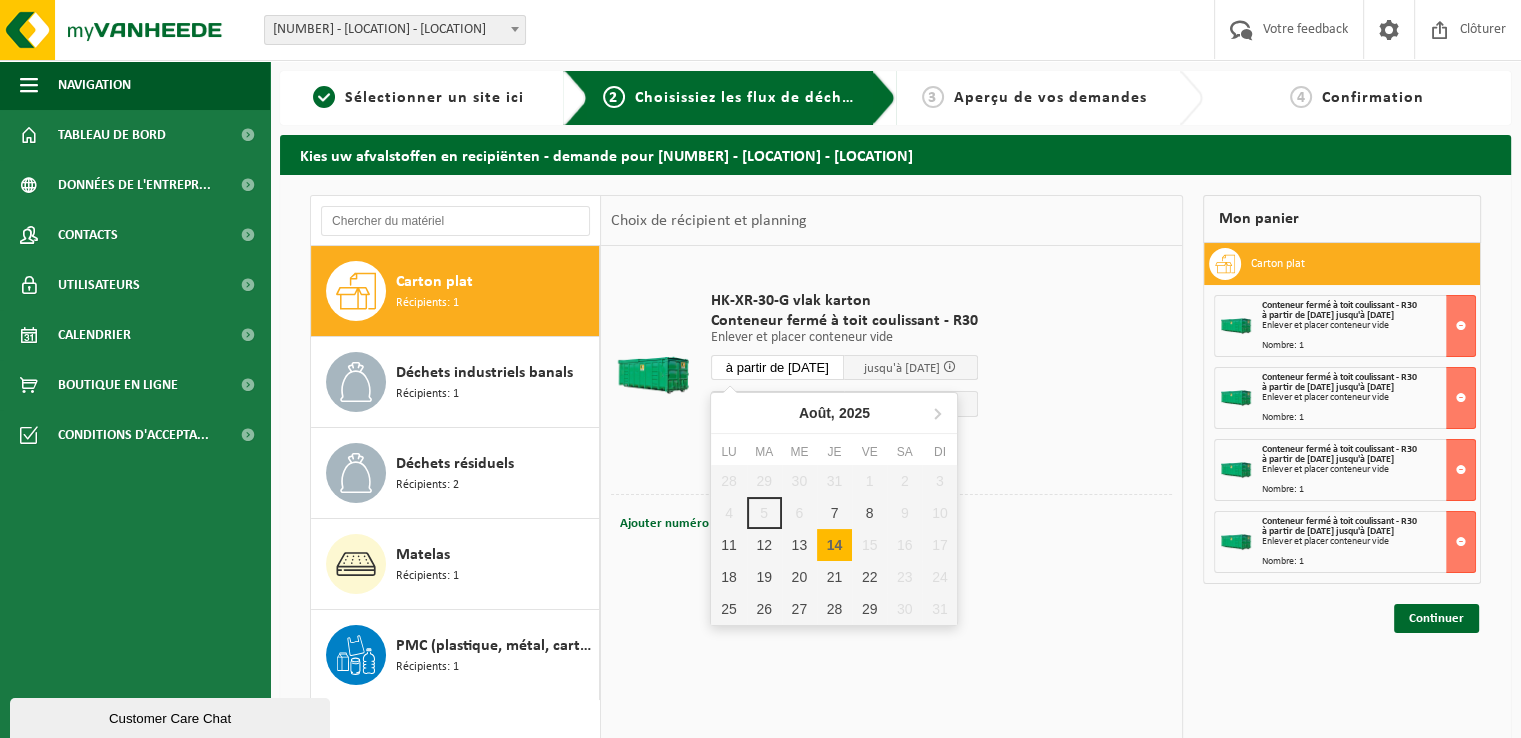 click on "à partir de 2025-08-14" at bounding box center (778, 367) 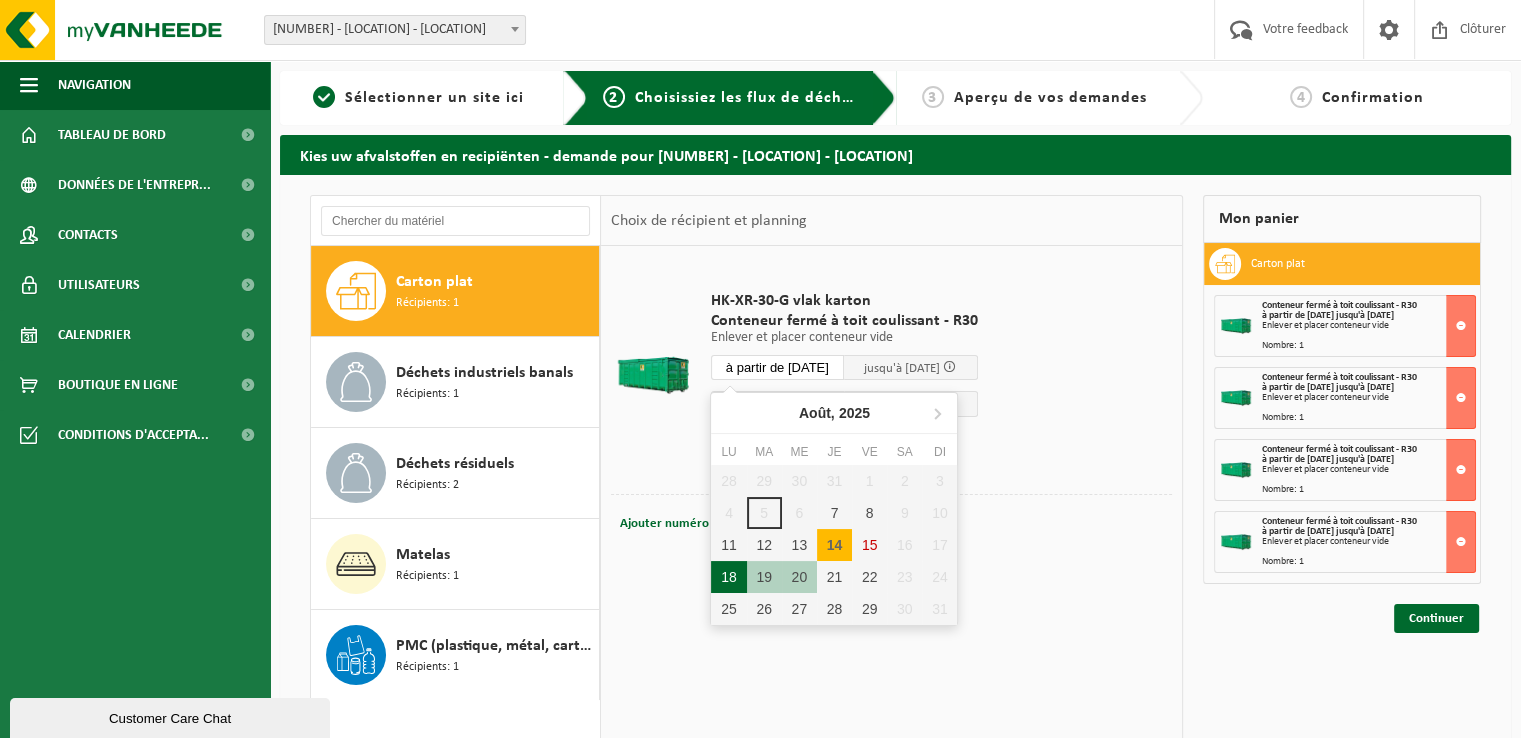 click on "18" at bounding box center (728, 577) 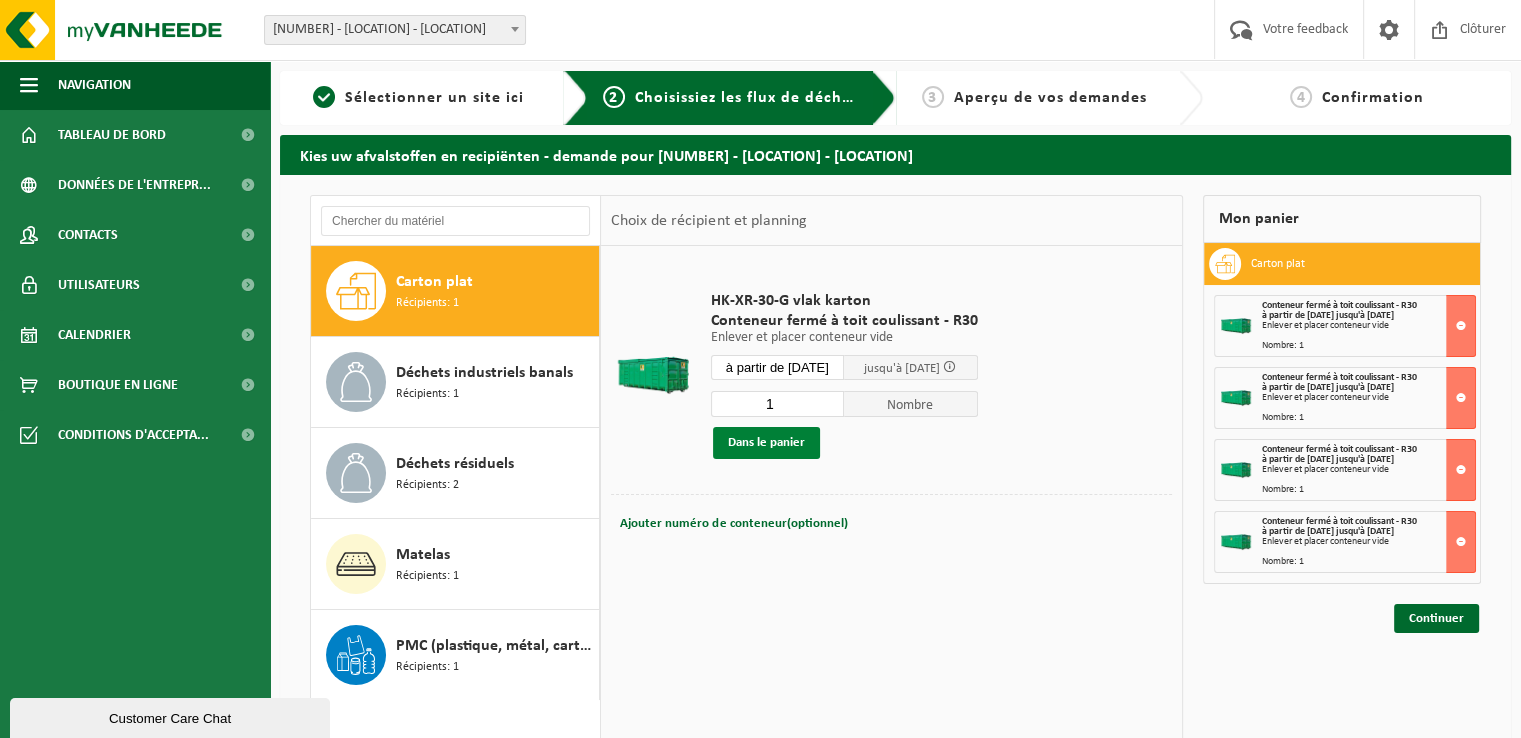 click on "Dans le panier" at bounding box center [766, 443] 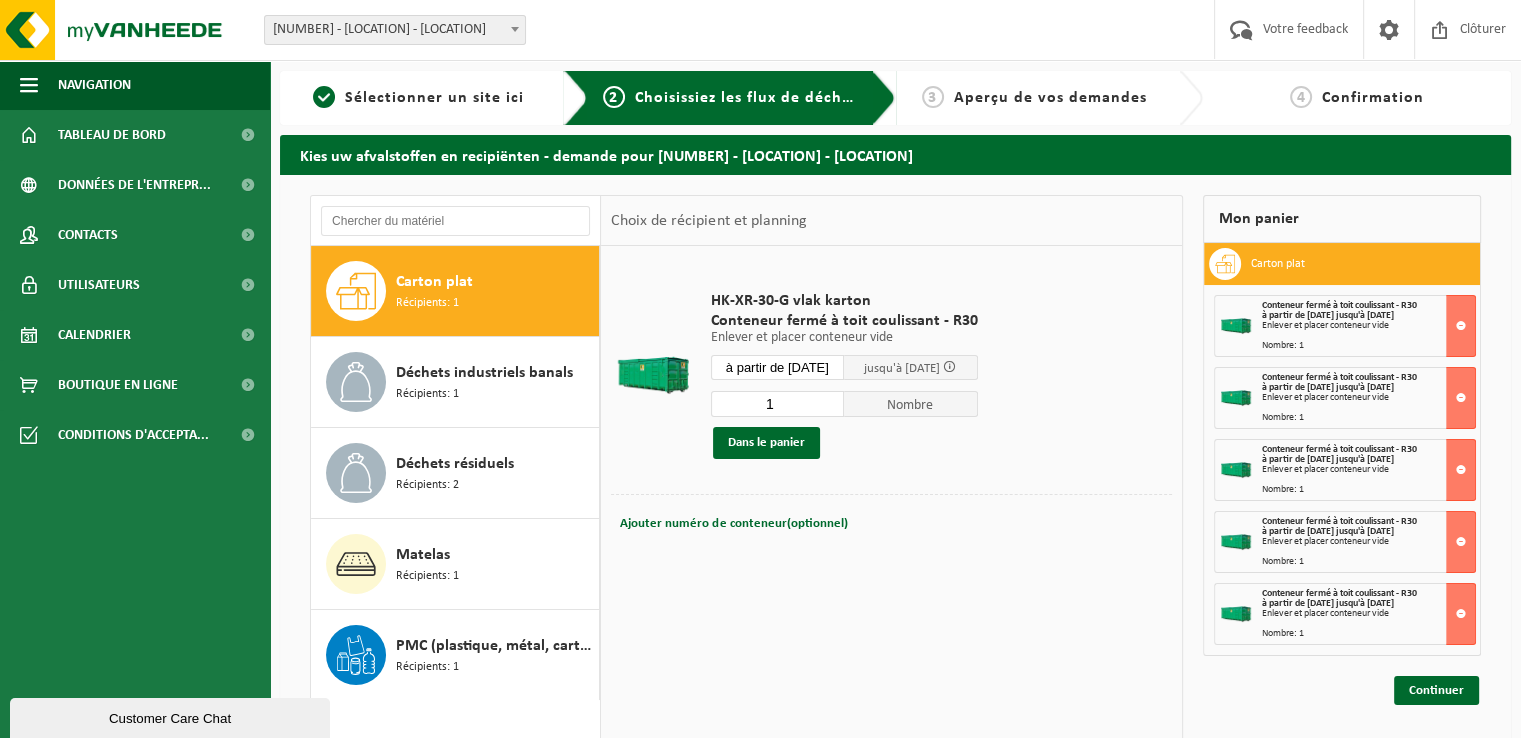 click on "à partir de 2025-08-18" at bounding box center (778, 367) 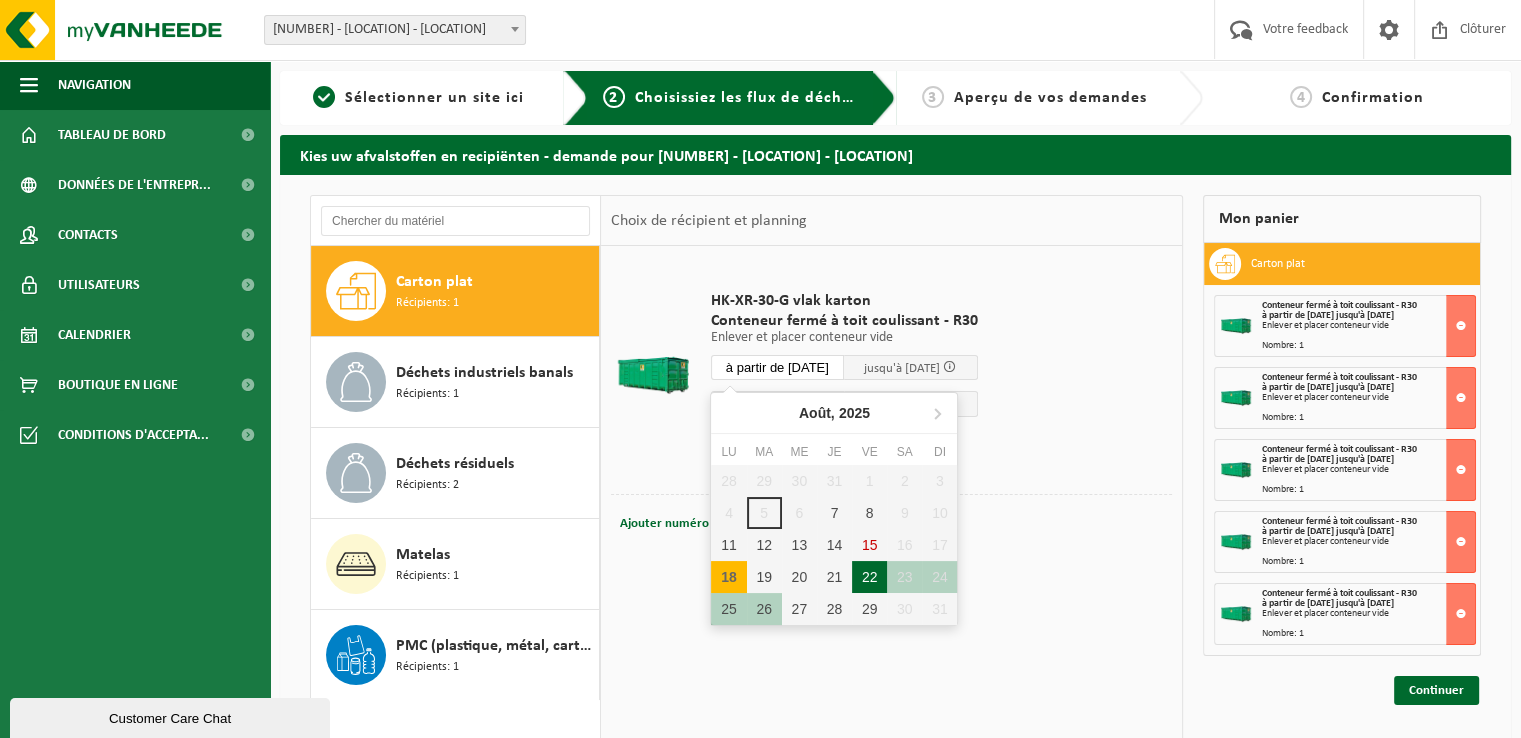 click on "22" at bounding box center (869, 577) 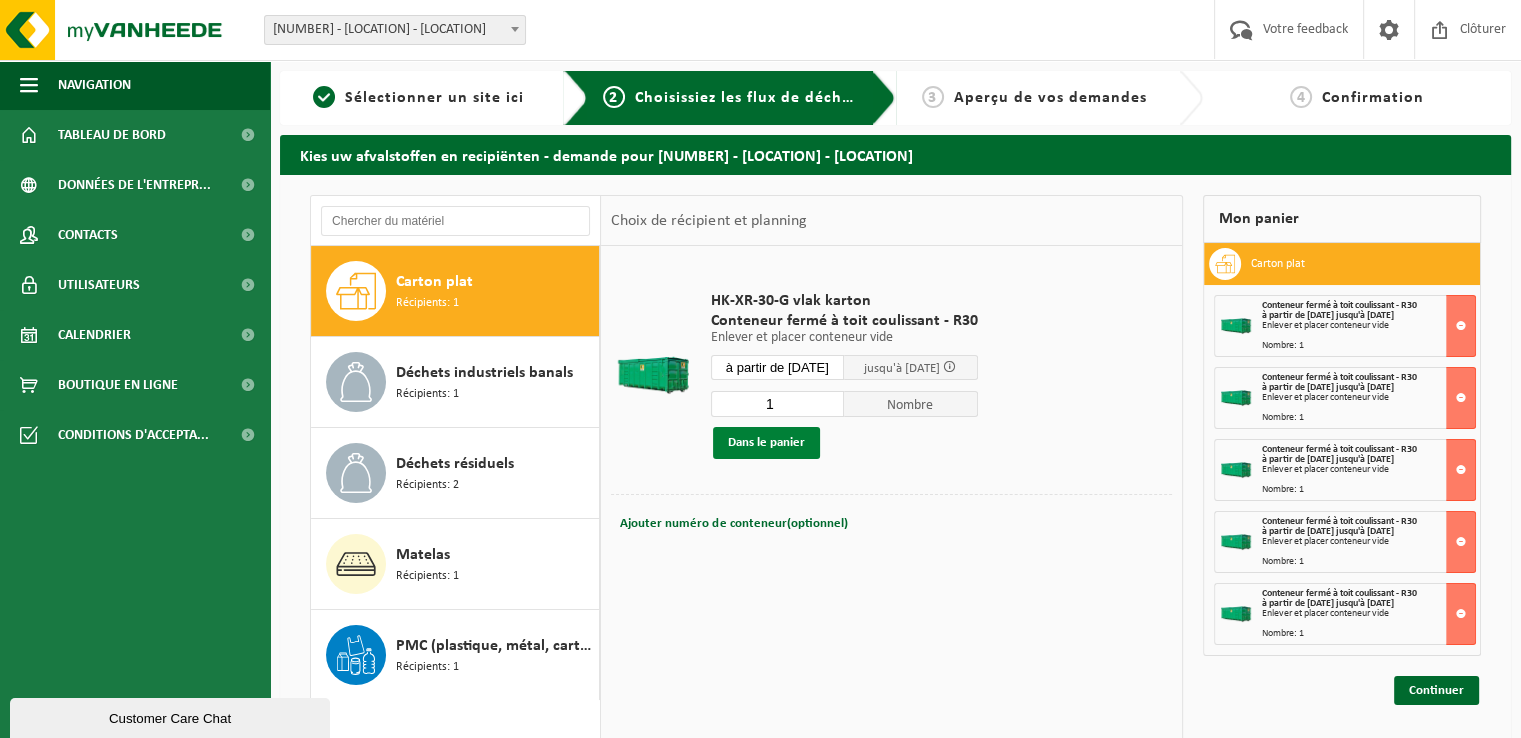 click on "Dans le panier" at bounding box center [766, 443] 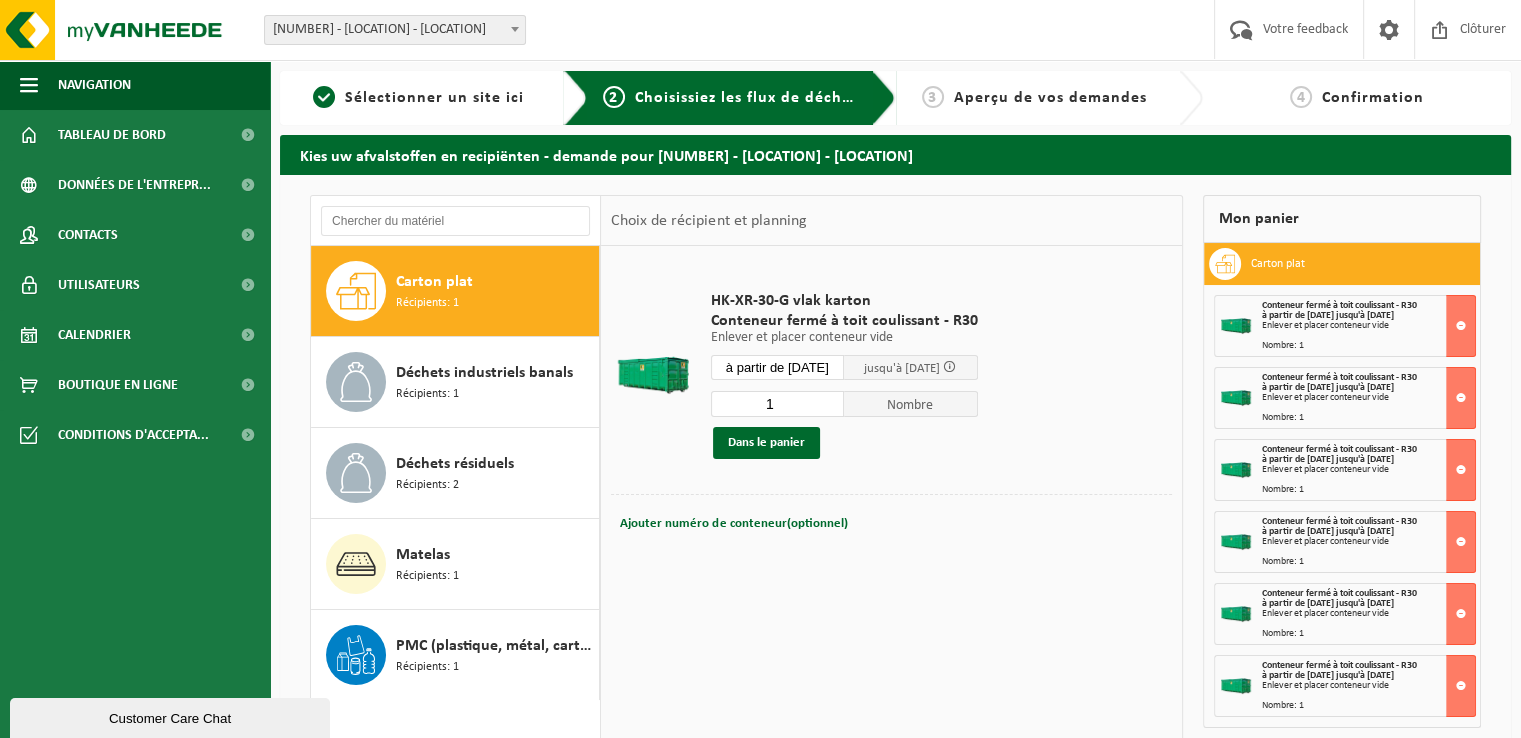 click on "à partir de 2025-08-22" at bounding box center (778, 367) 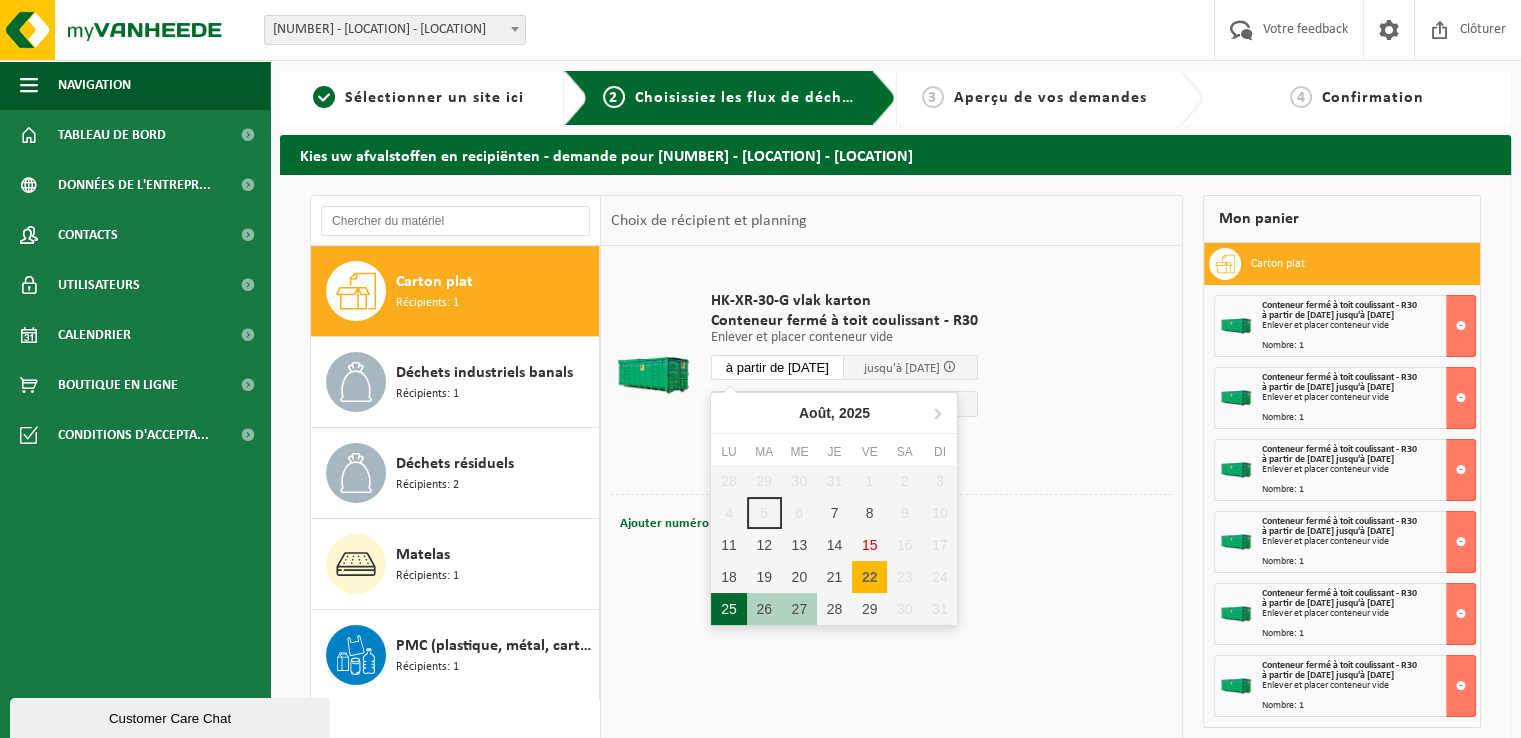 click on "25" at bounding box center [728, 609] 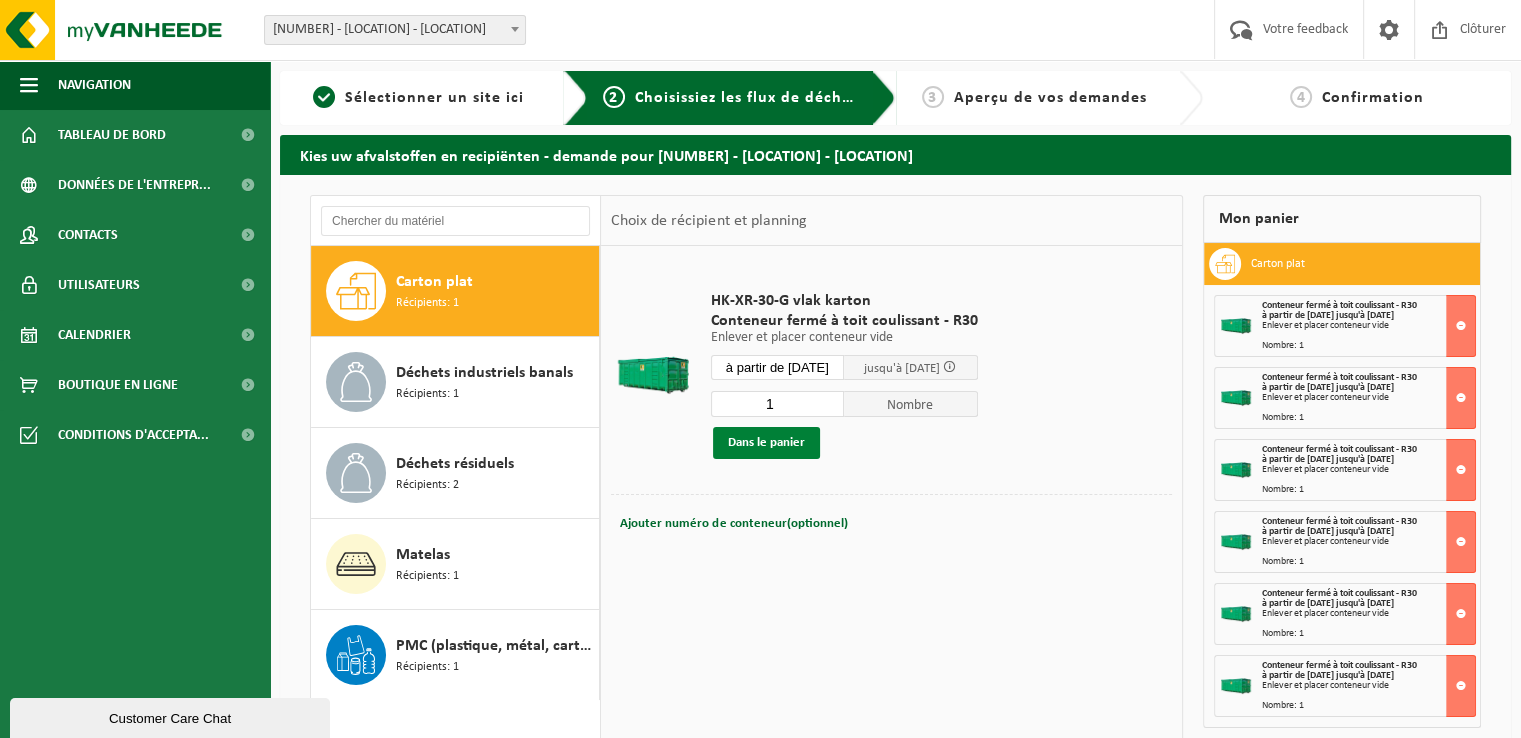 click on "Dans le panier" at bounding box center (766, 443) 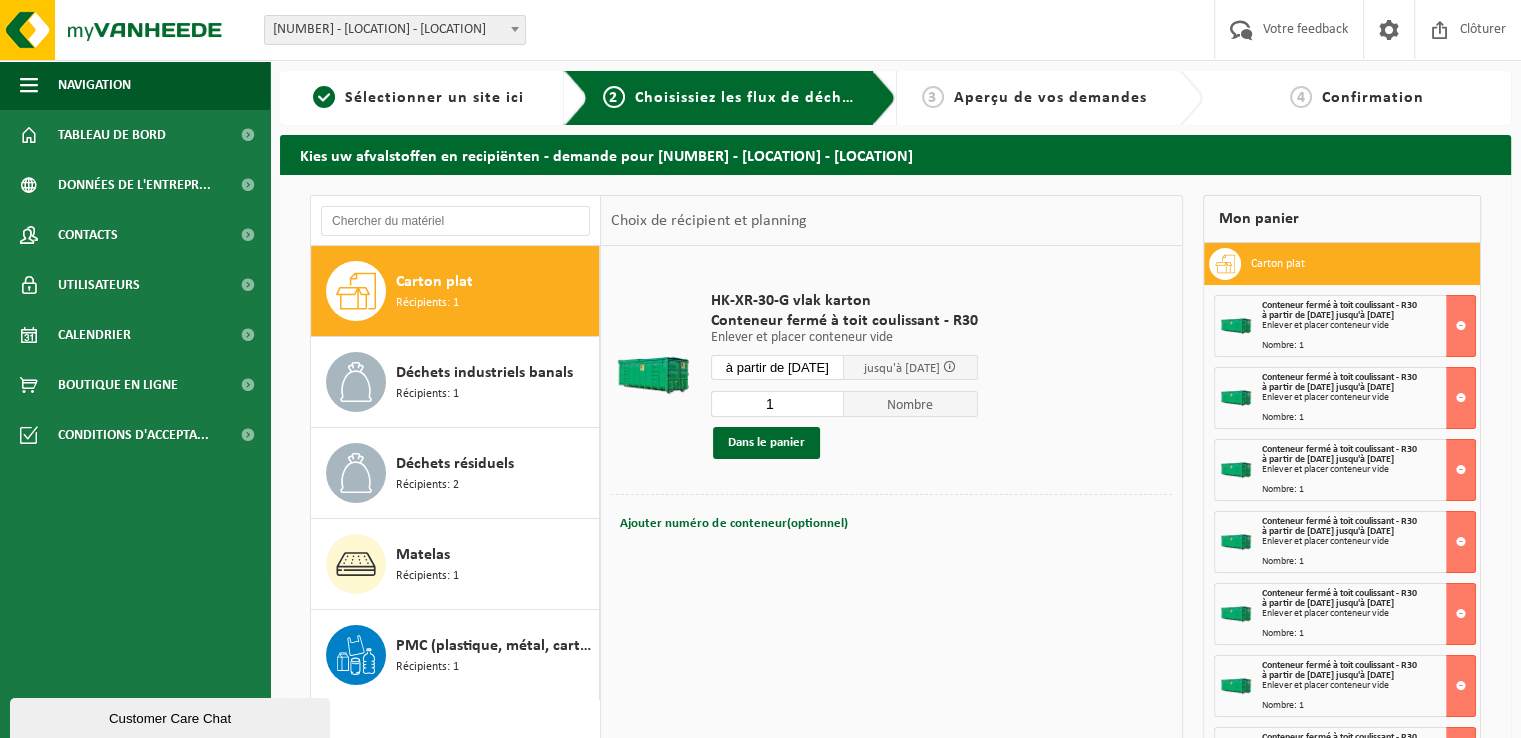 click on "à partir de 2025-08-25" at bounding box center (778, 367) 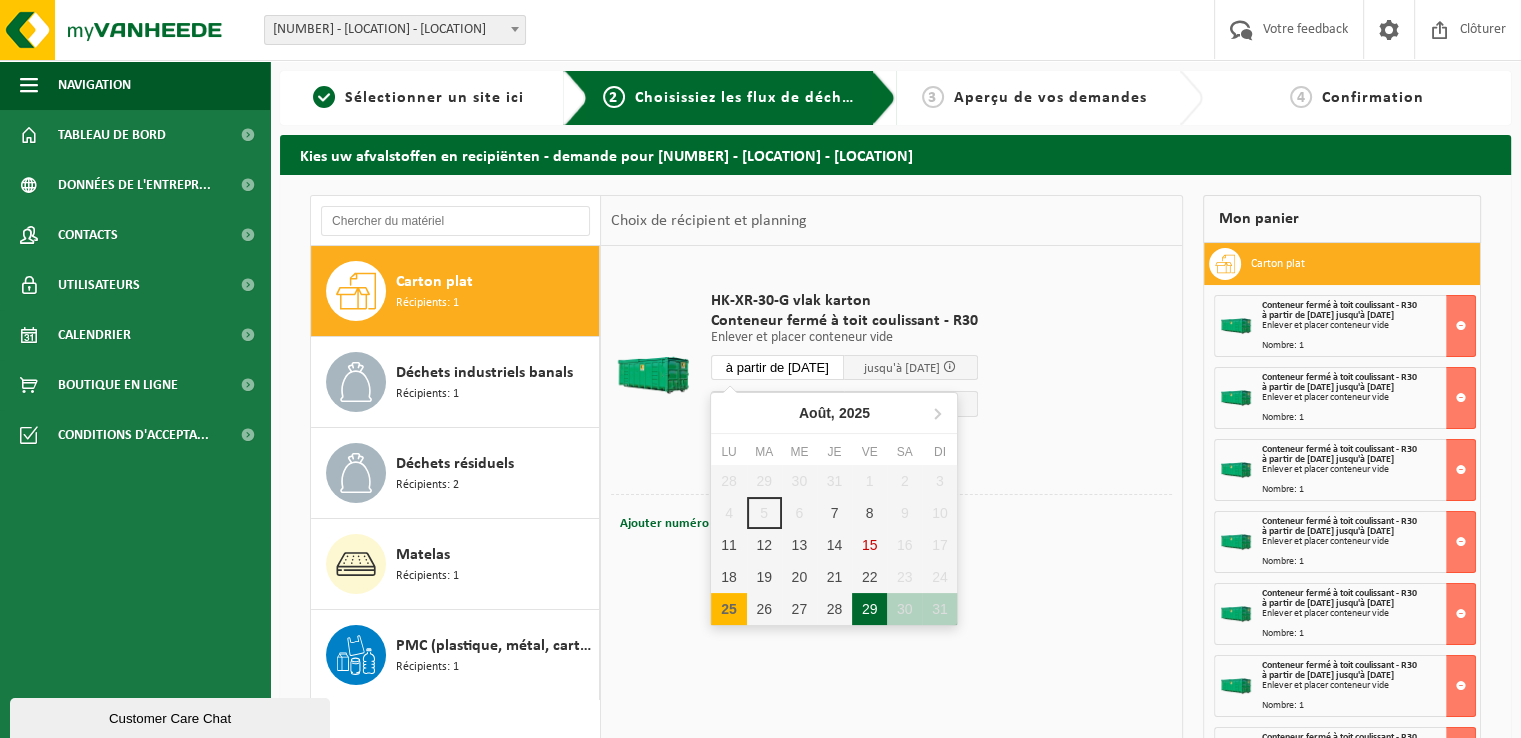 click on "29" at bounding box center (869, 609) 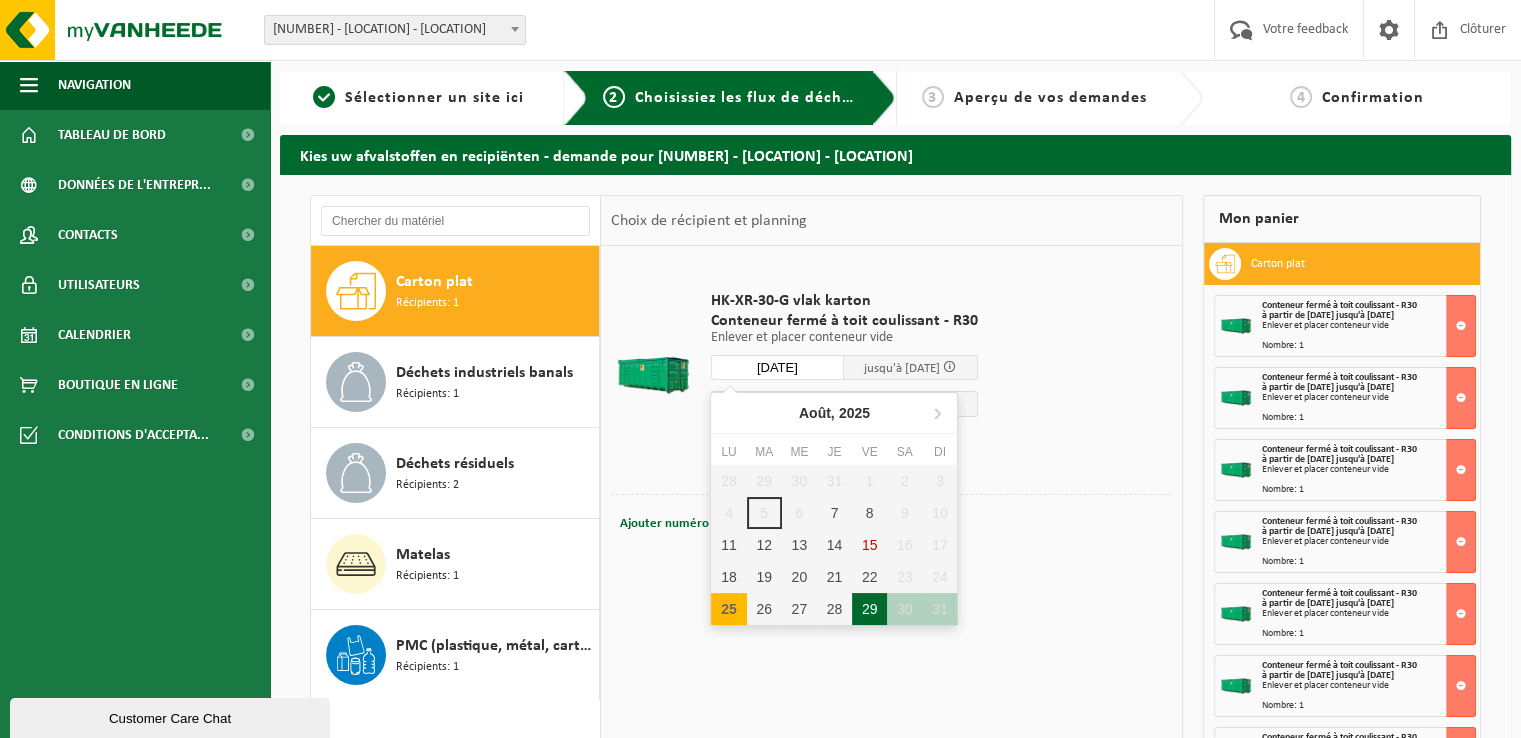type on "à partir de 2025-08-29" 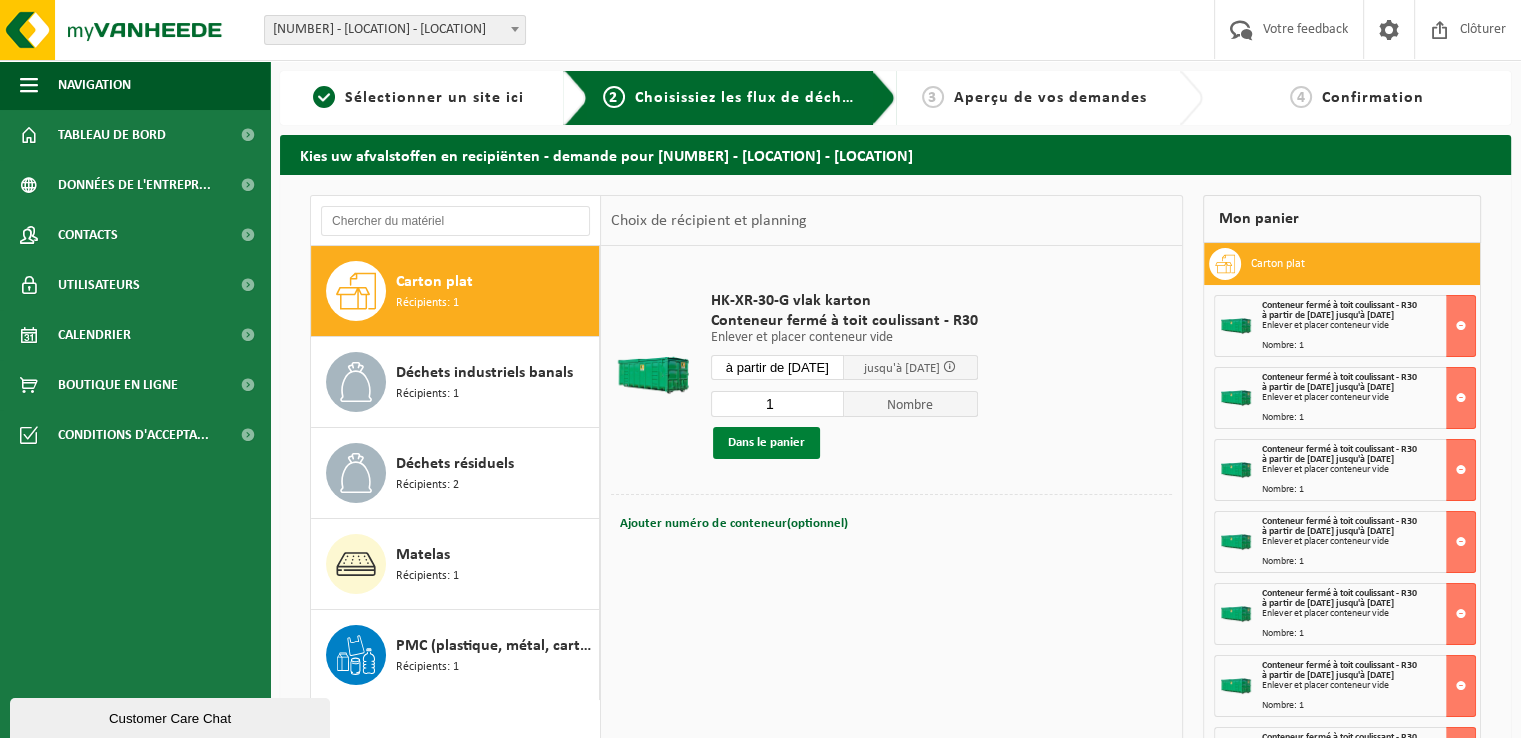 click on "Dans le panier" at bounding box center (766, 443) 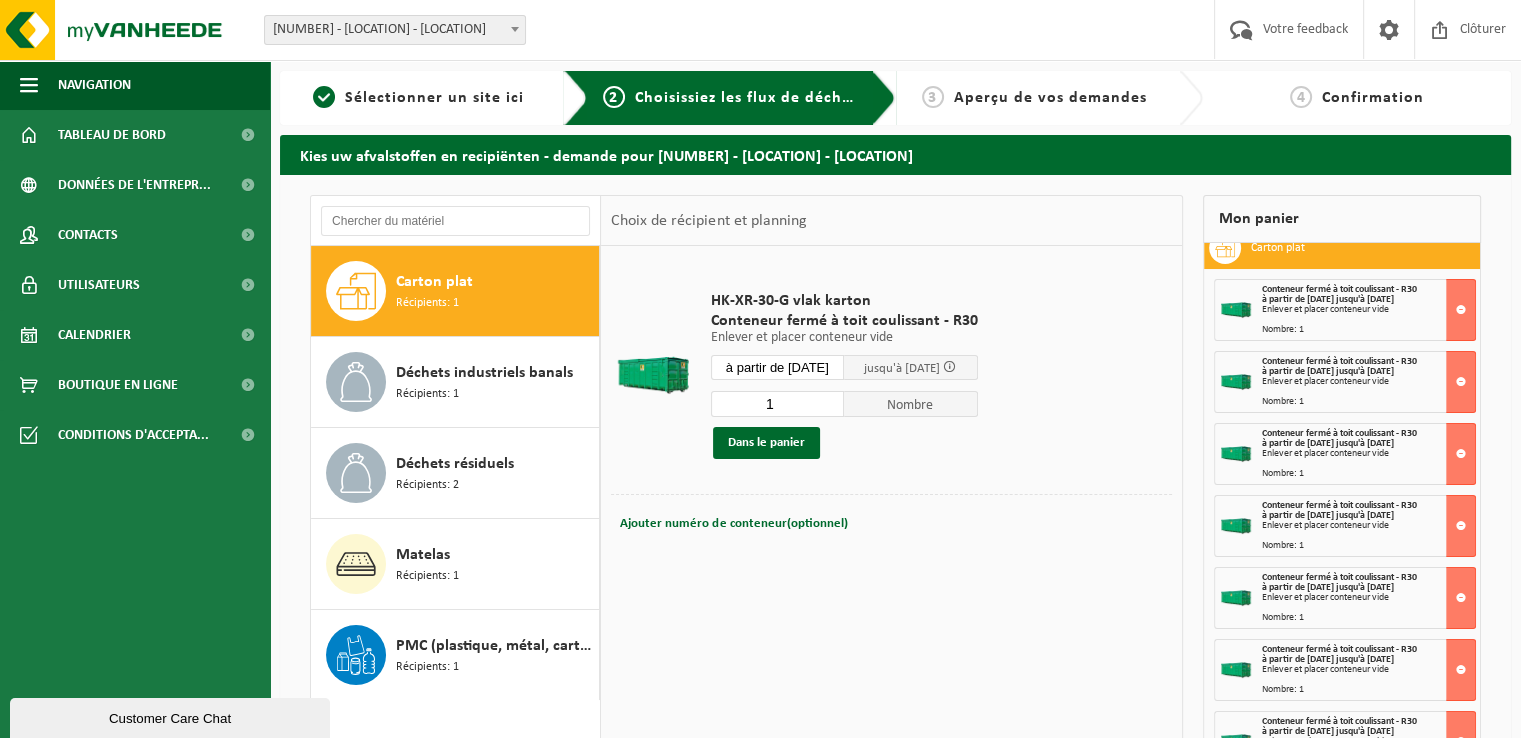 scroll, scrollTop: 21, scrollLeft: 0, axis: vertical 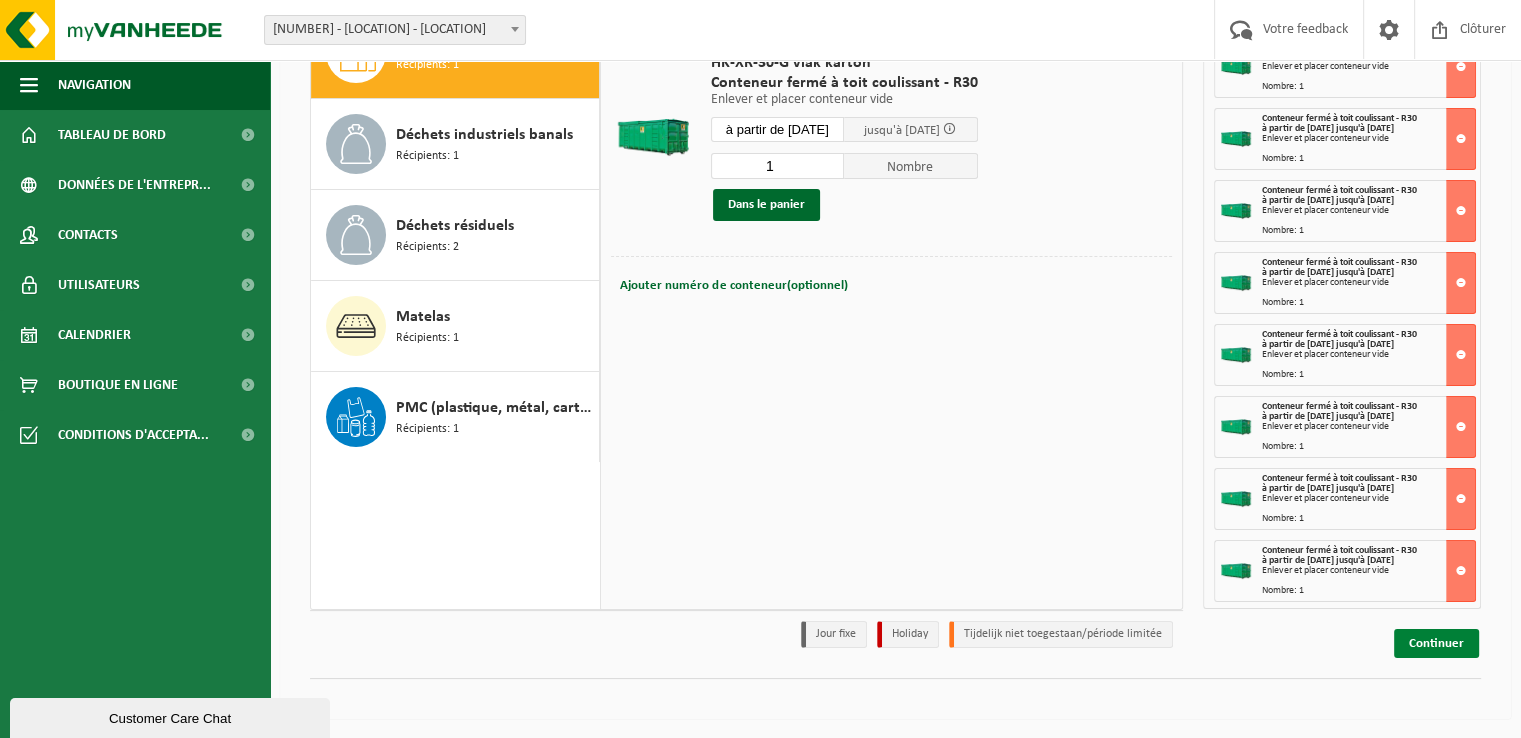 click on "Continuer" at bounding box center [1436, 643] 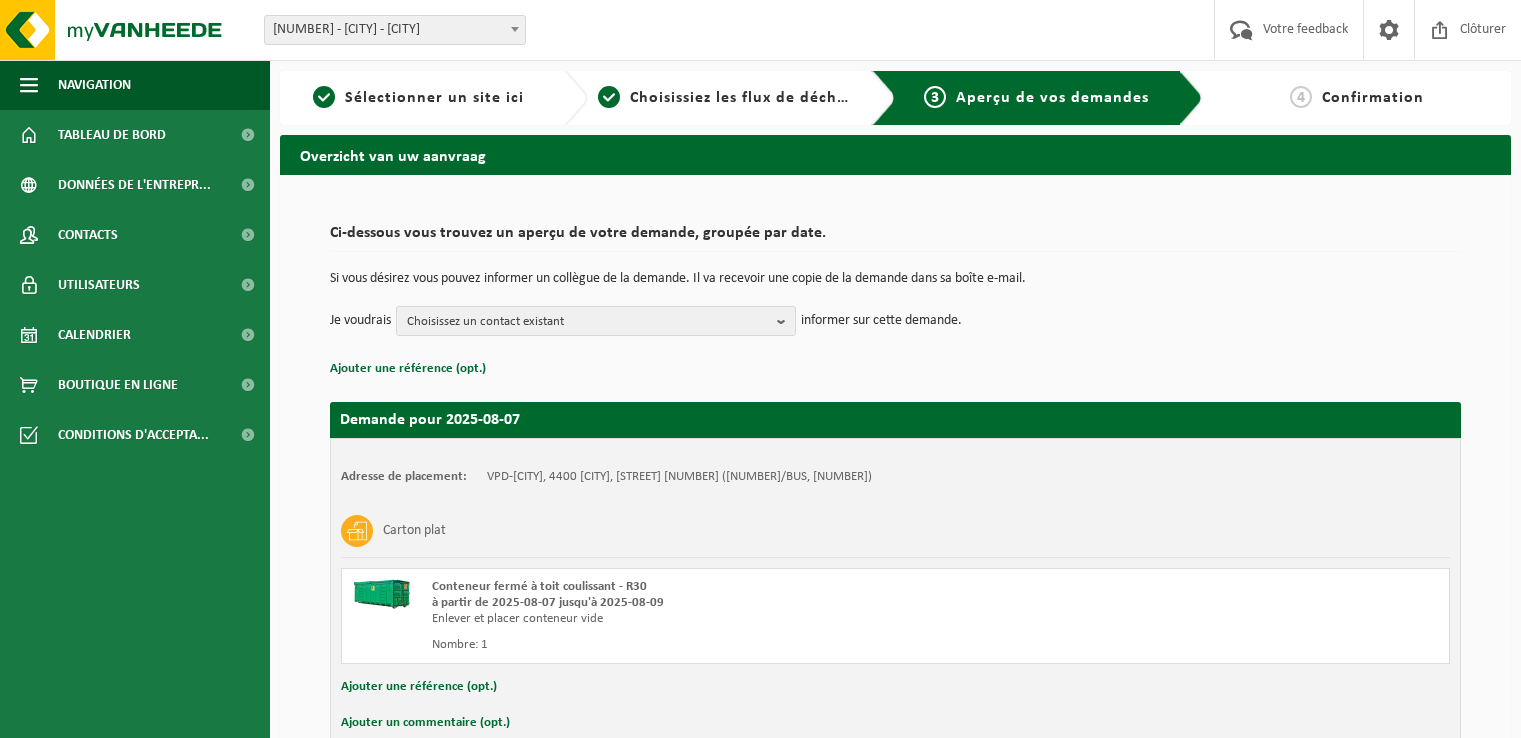 scroll, scrollTop: 0, scrollLeft: 0, axis: both 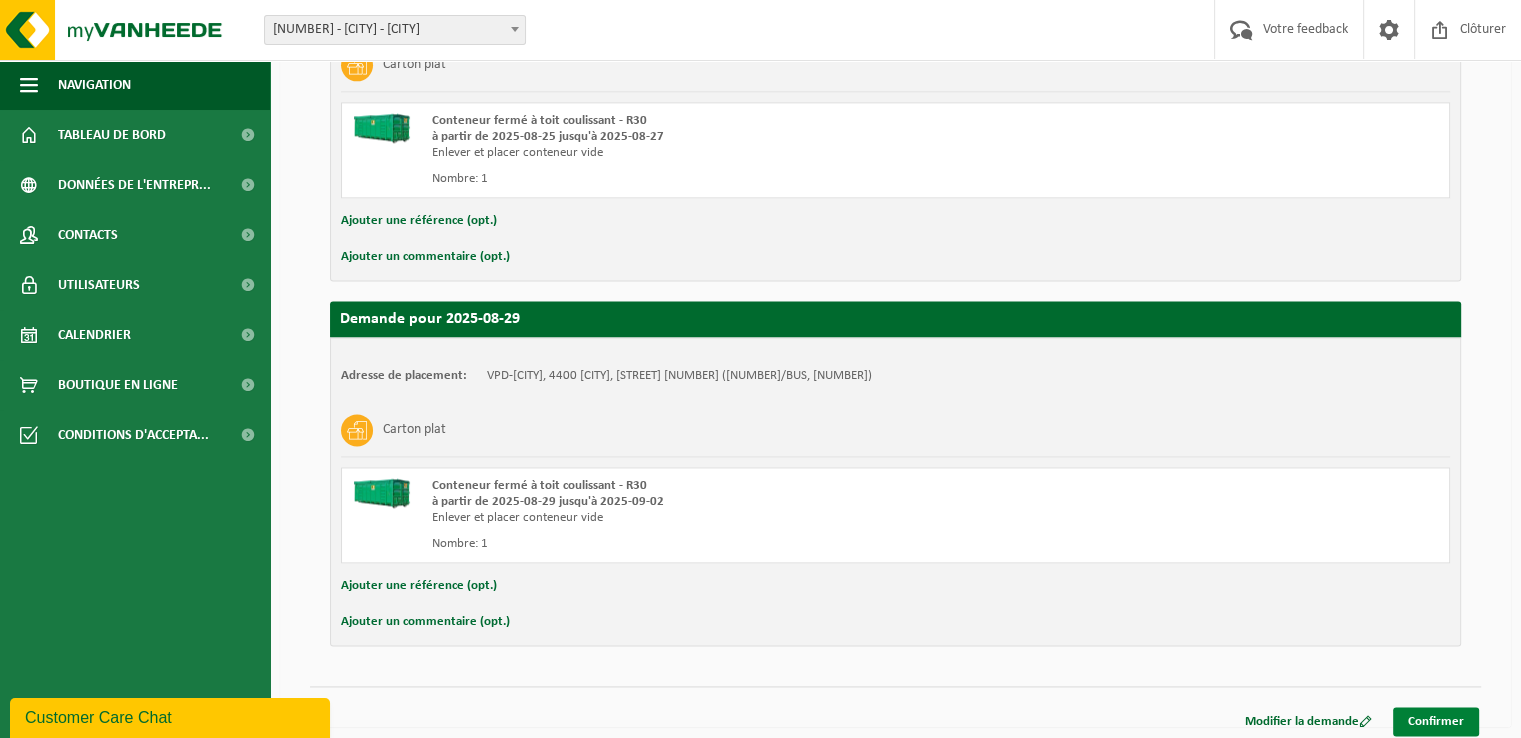 click on "Confirmer" at bounding box center (1436, 721) 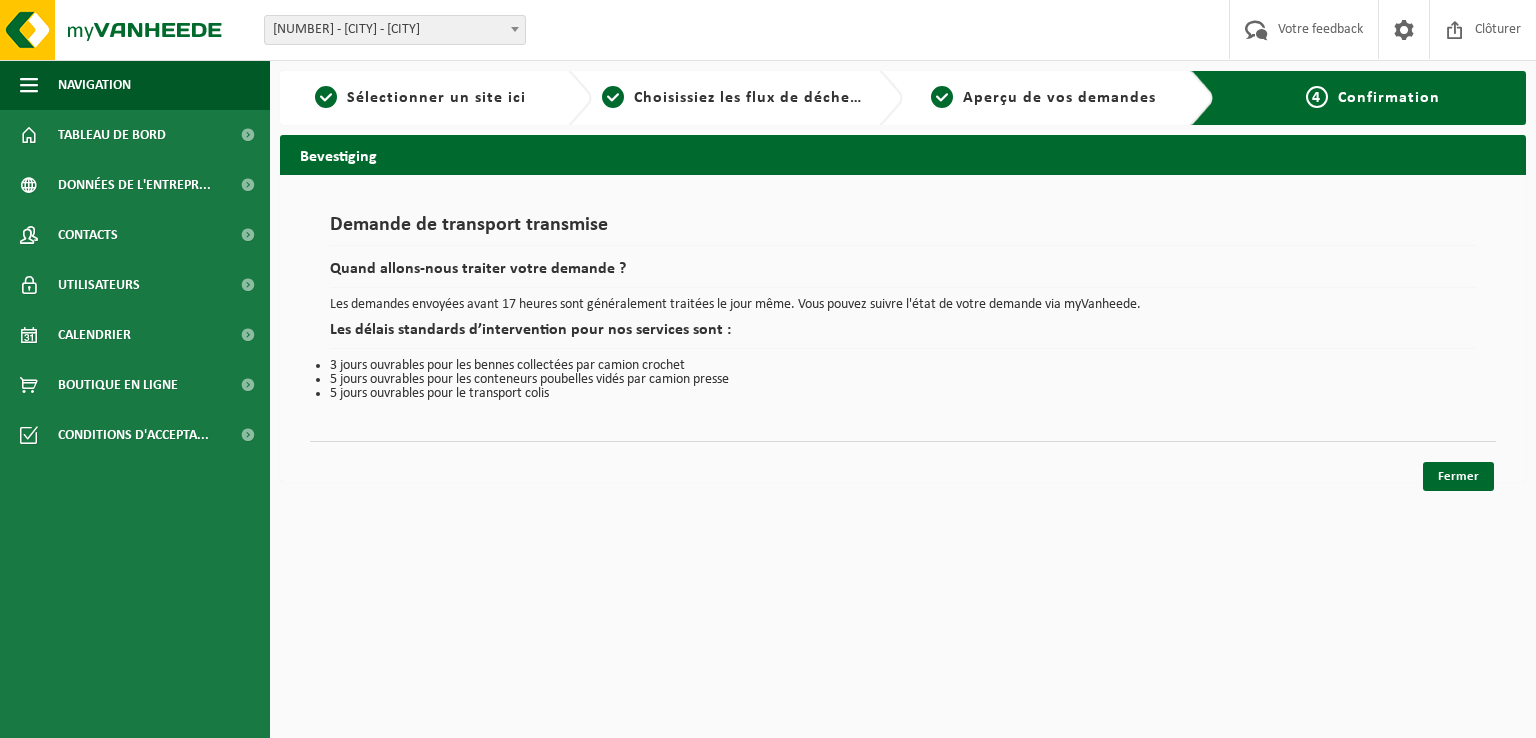 scroll, scrollTop: 0, scrollLeft: 0, axis: both 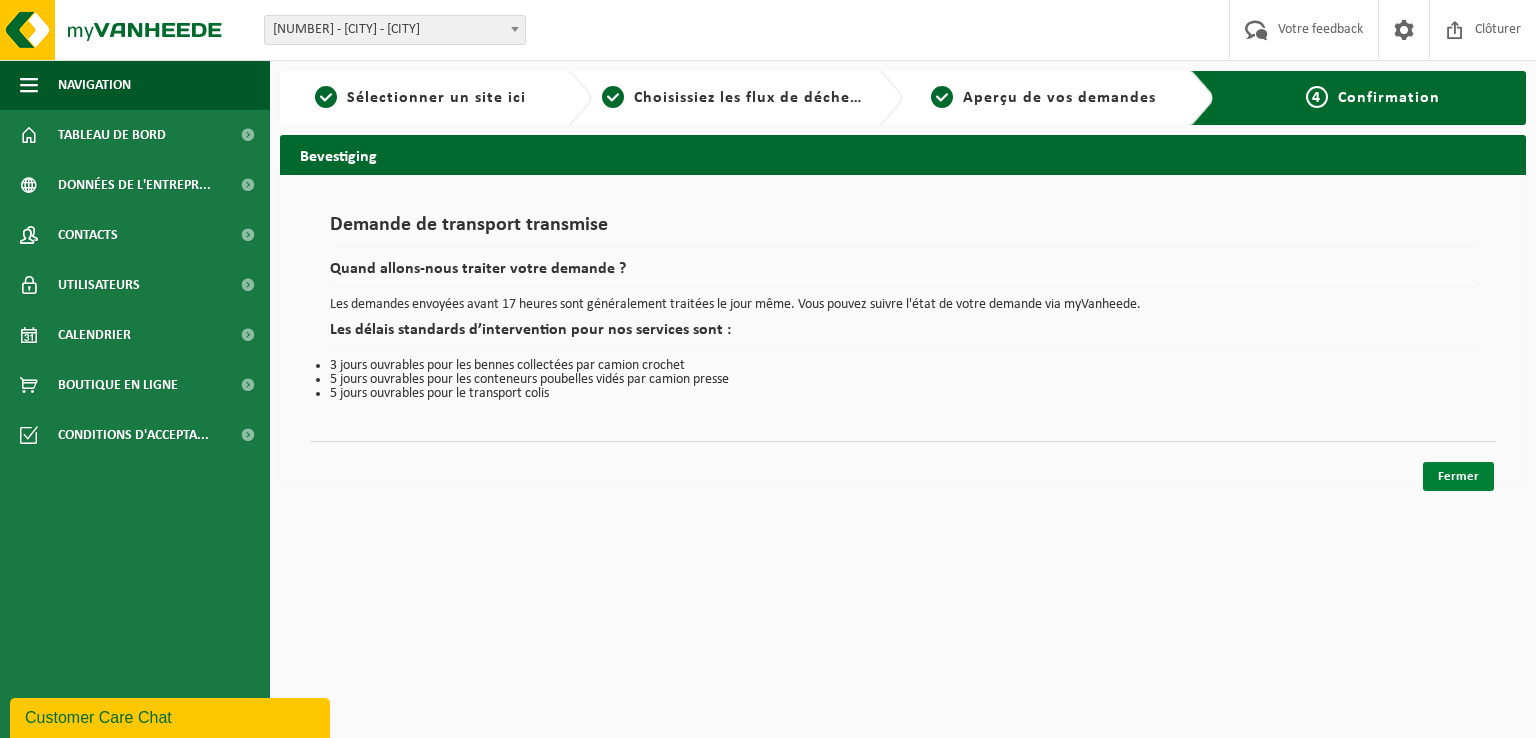 click on "Fermer" at bounding box center [1458, 476] 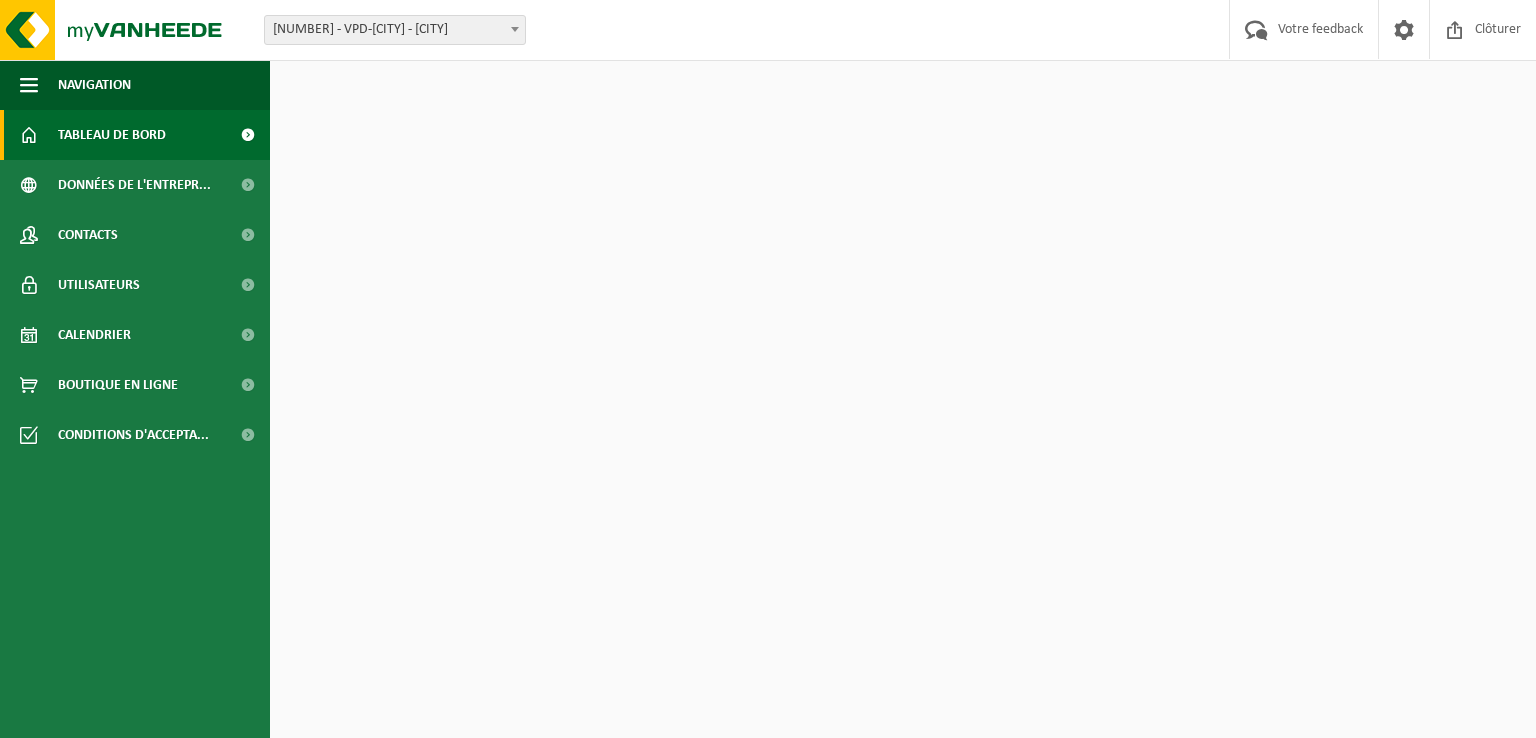 scroll, scrollTop: 0, scrollLeft: 0, axis: both 